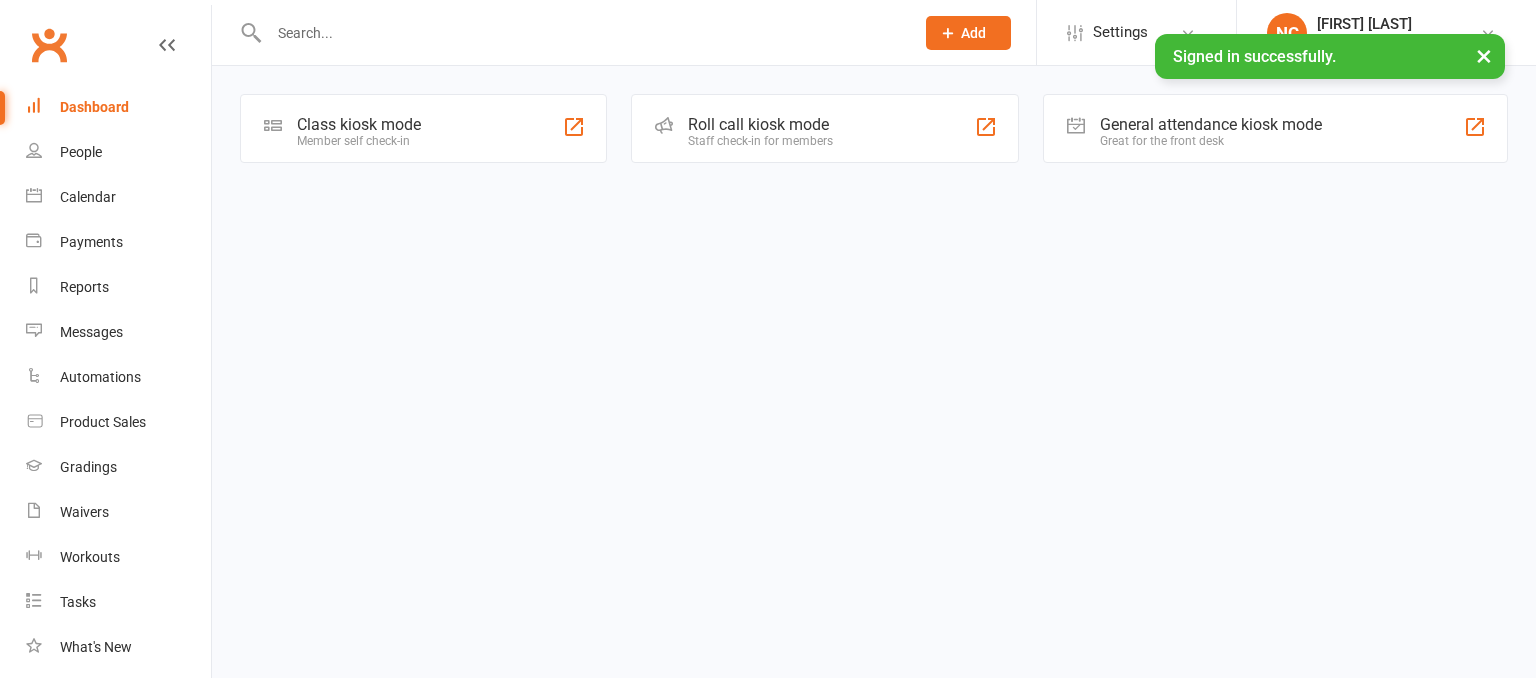 scroll, scrollTop: 0, scrollLeft: 0, axis: both 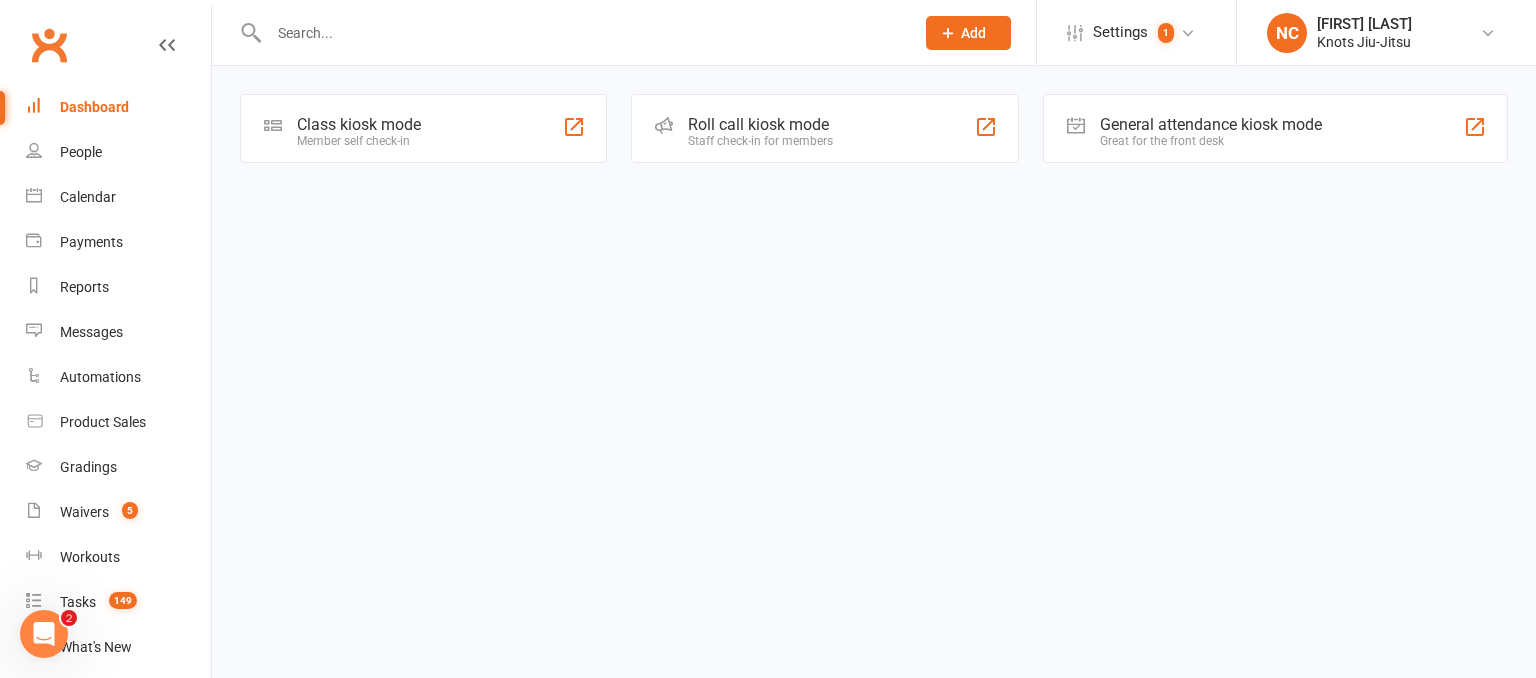 click on "Sequence - Mobile app" at bounding box center (768, 110) 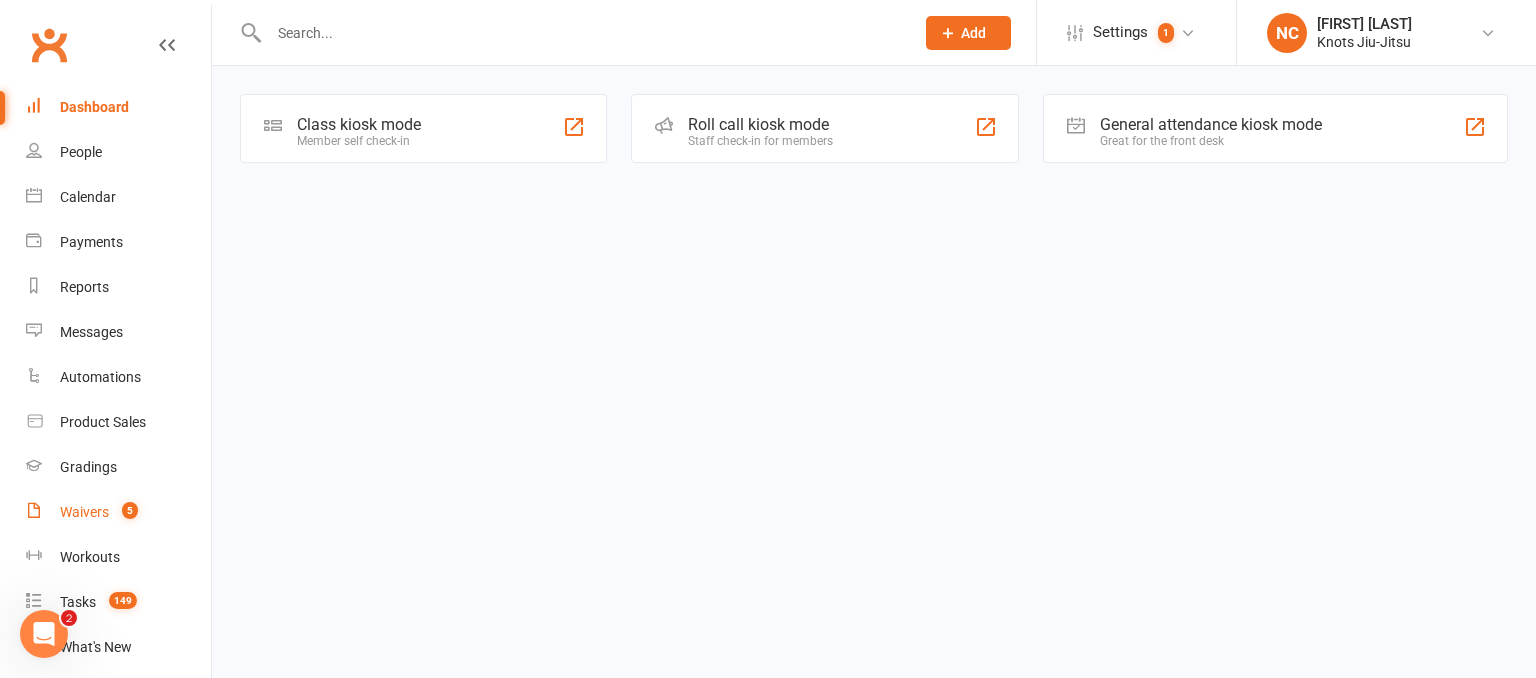 click on "Waivers   5" at bounding box center (118, 512) 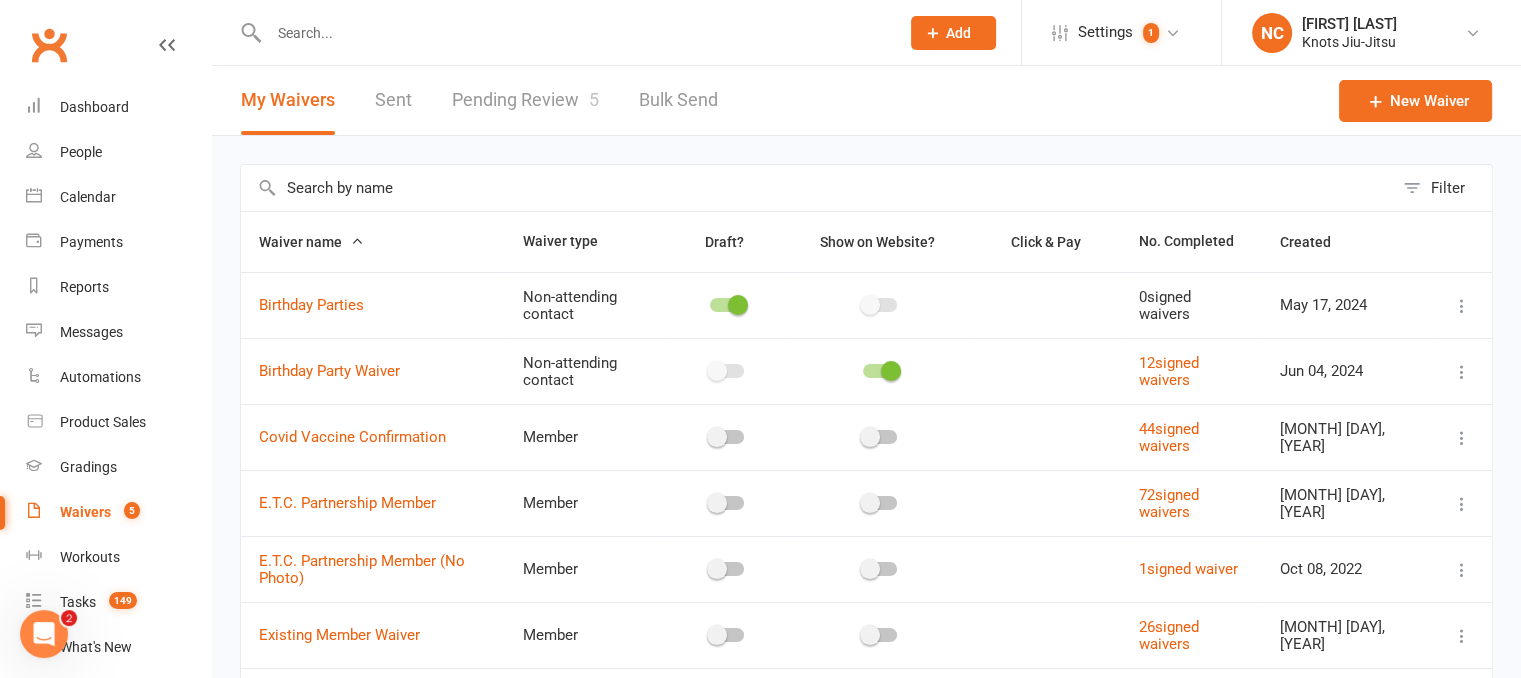 click on "Pending Review 5" at bounding box center (525, 100) 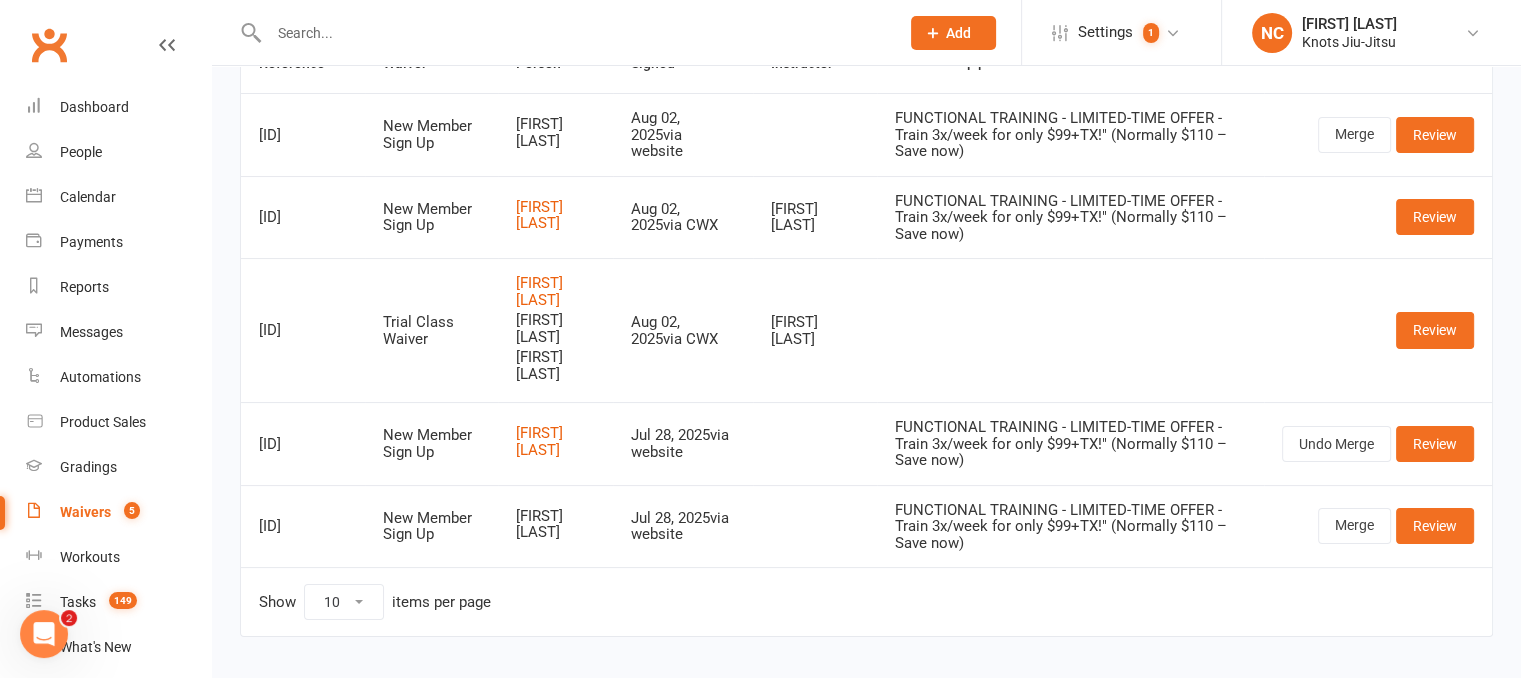 scroll, scrollTop: 220, scrollLeft: 0, axis: vertical 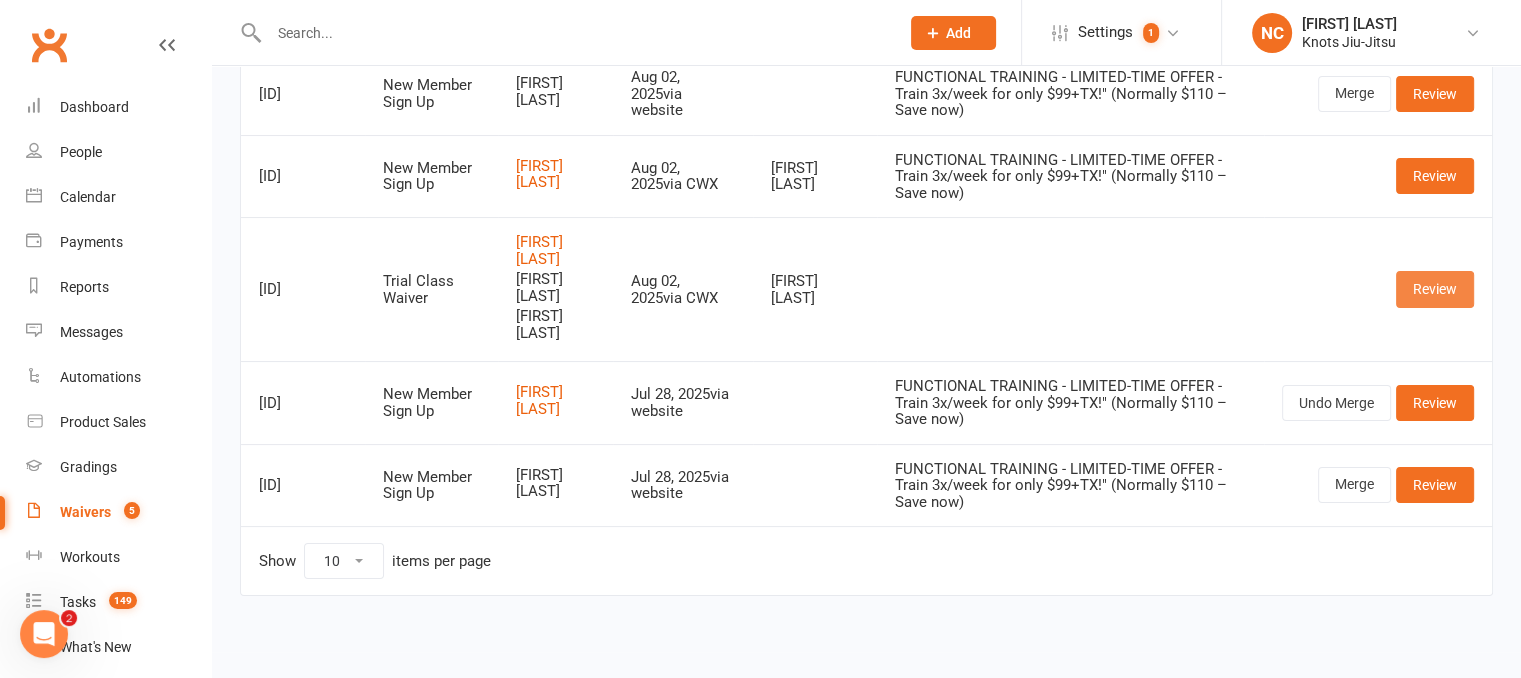 click on "Review" at bounding box center [1435, 289] 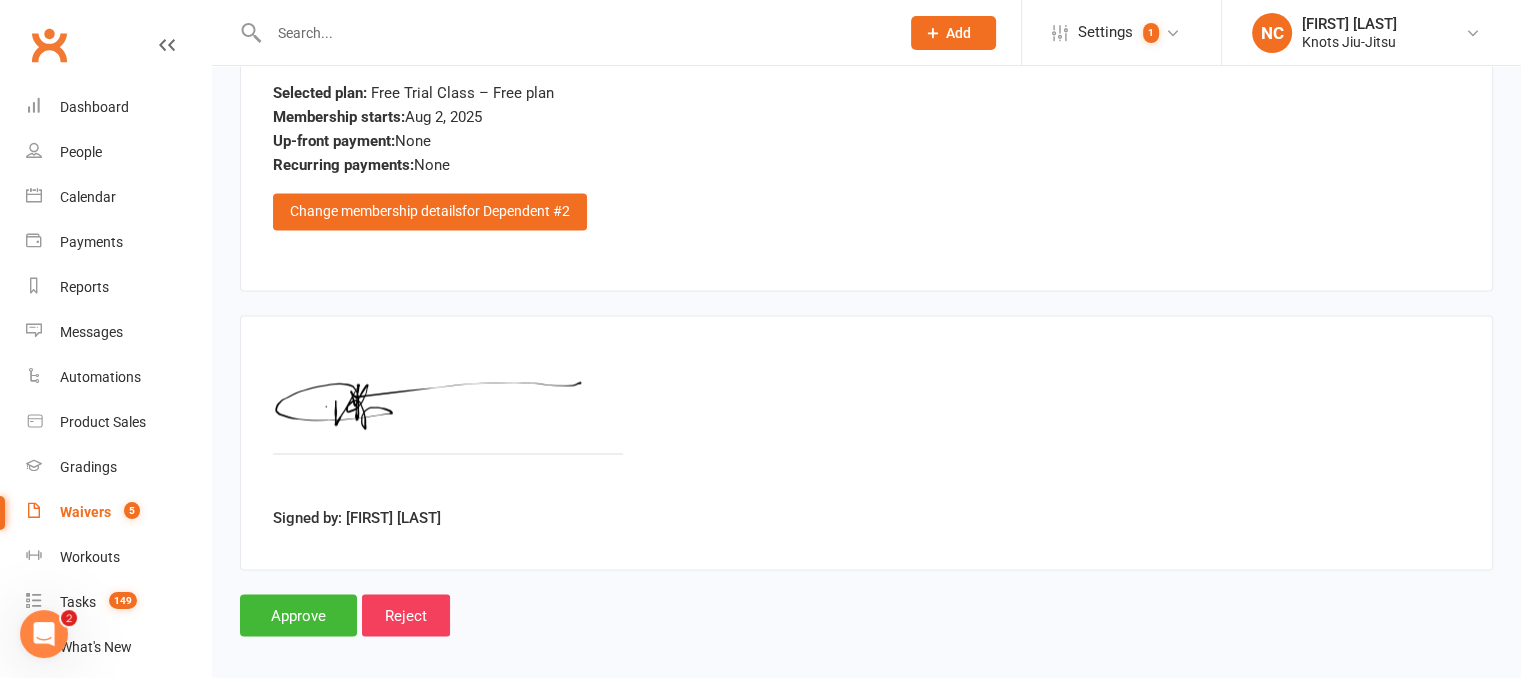 scroll, scrollTop: 3288, scrollLeft: 0, axis: vertical 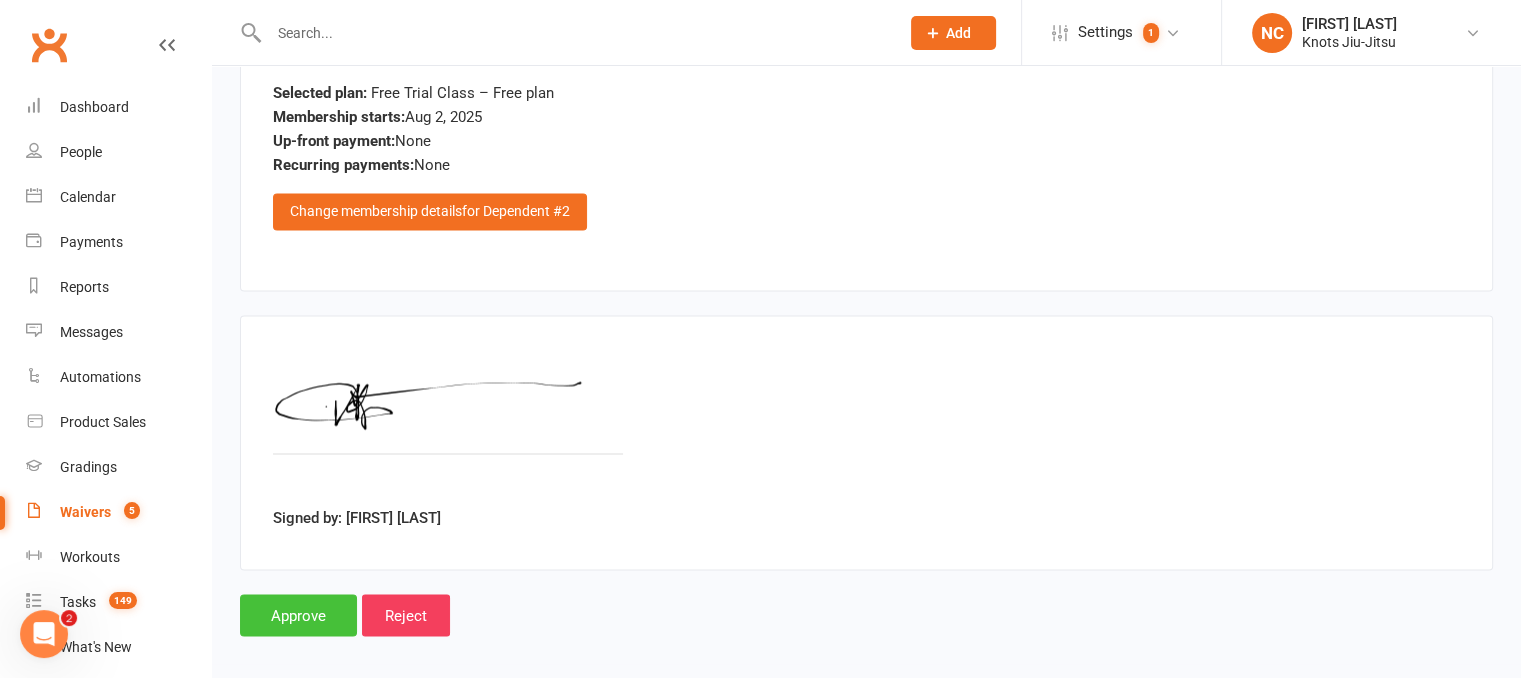 click on "Approve" at bounding box center (298, 615) 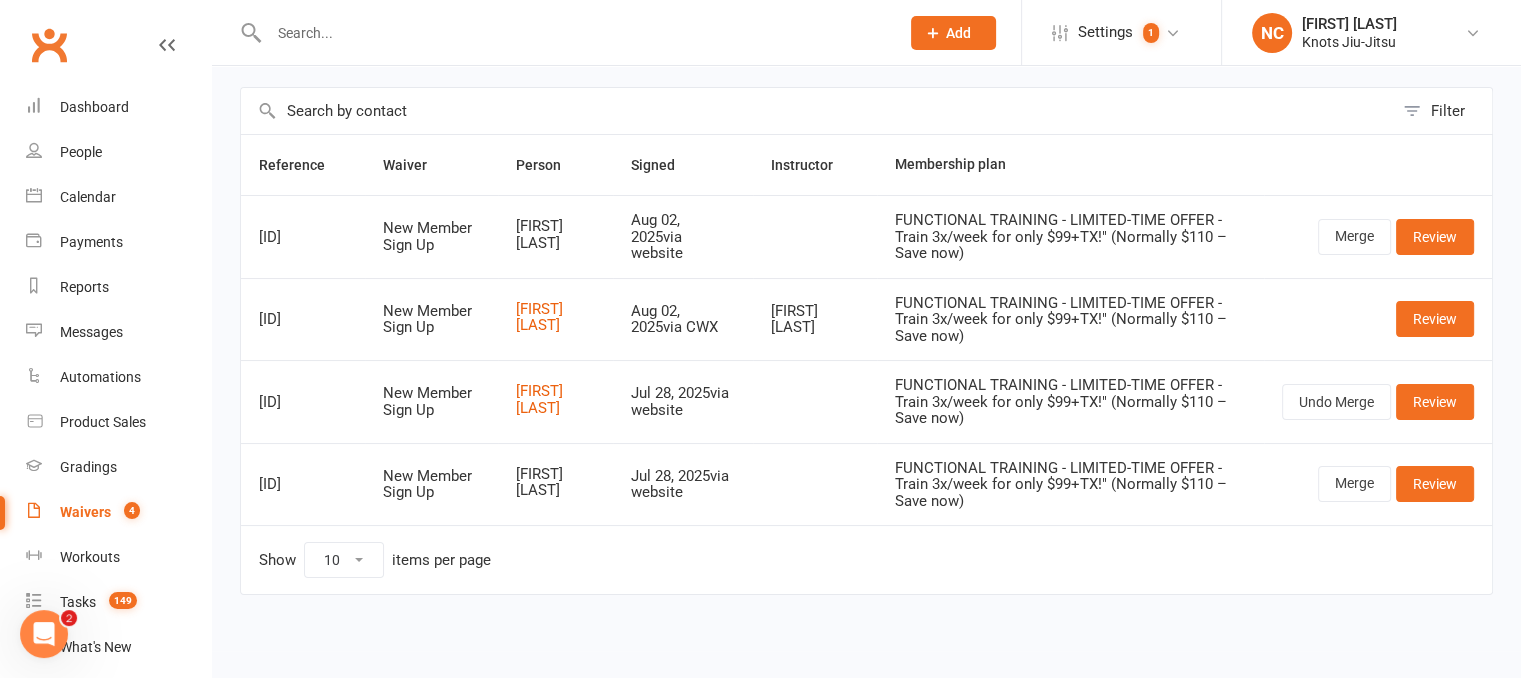 scroll, scrollTop: 0, scrollLeft: 0, axis: both 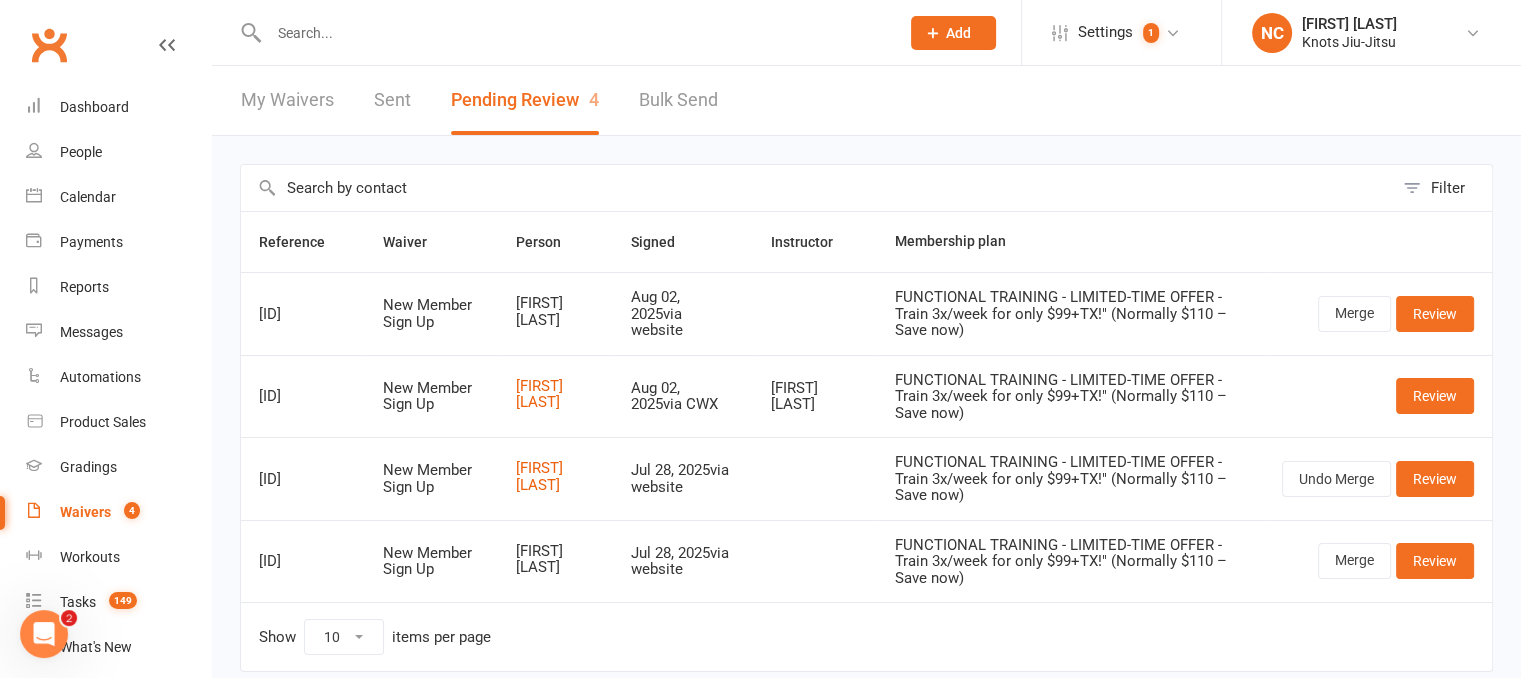 click on "My Waivers" at bounding box center [287, 100] 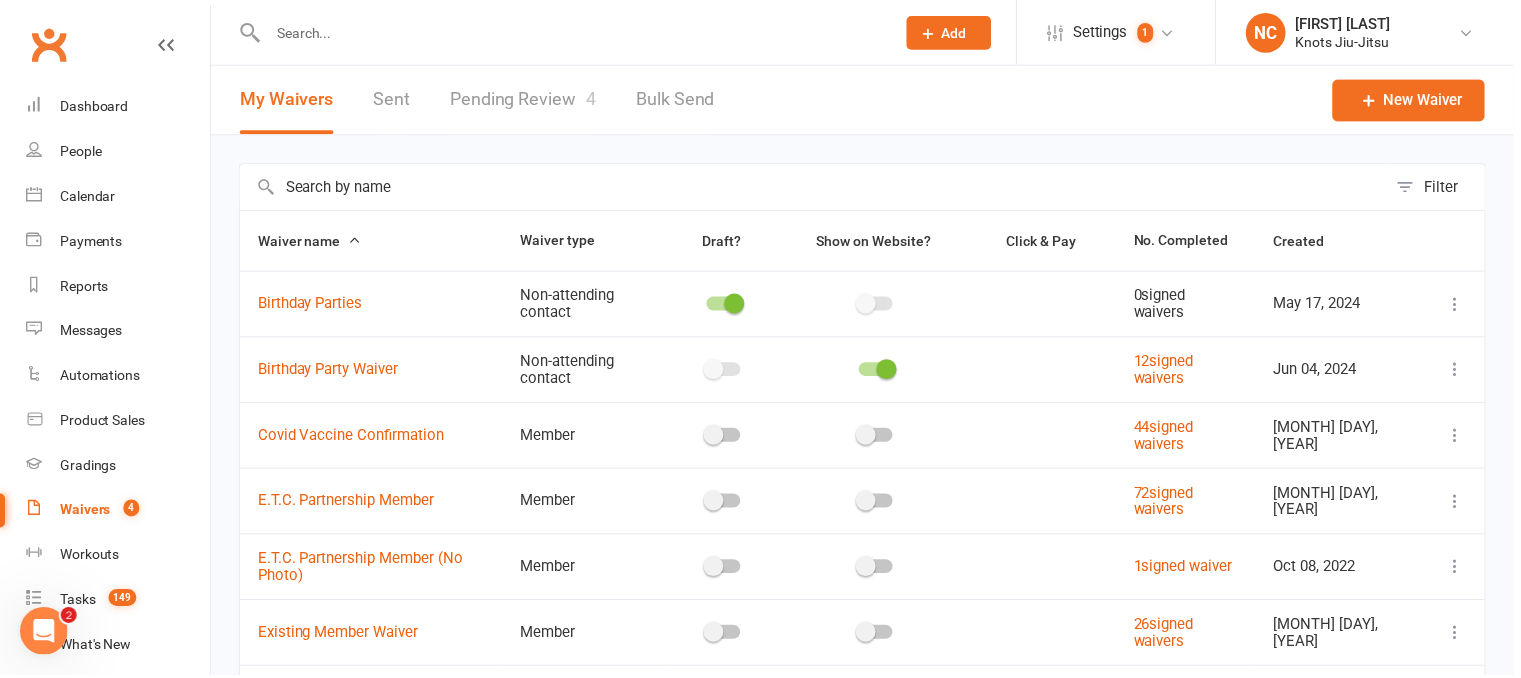 click on "Sent" at bounding box center (393, 100) 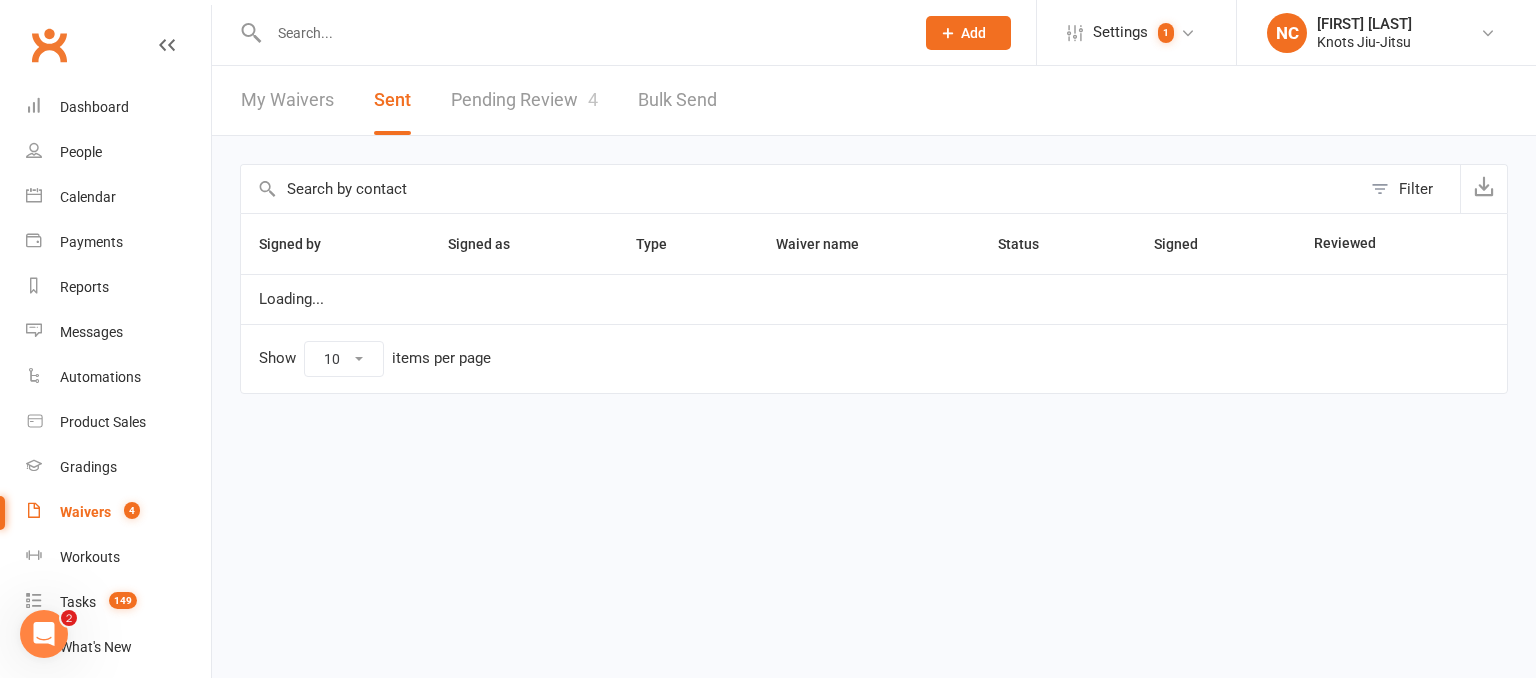 select on "50" 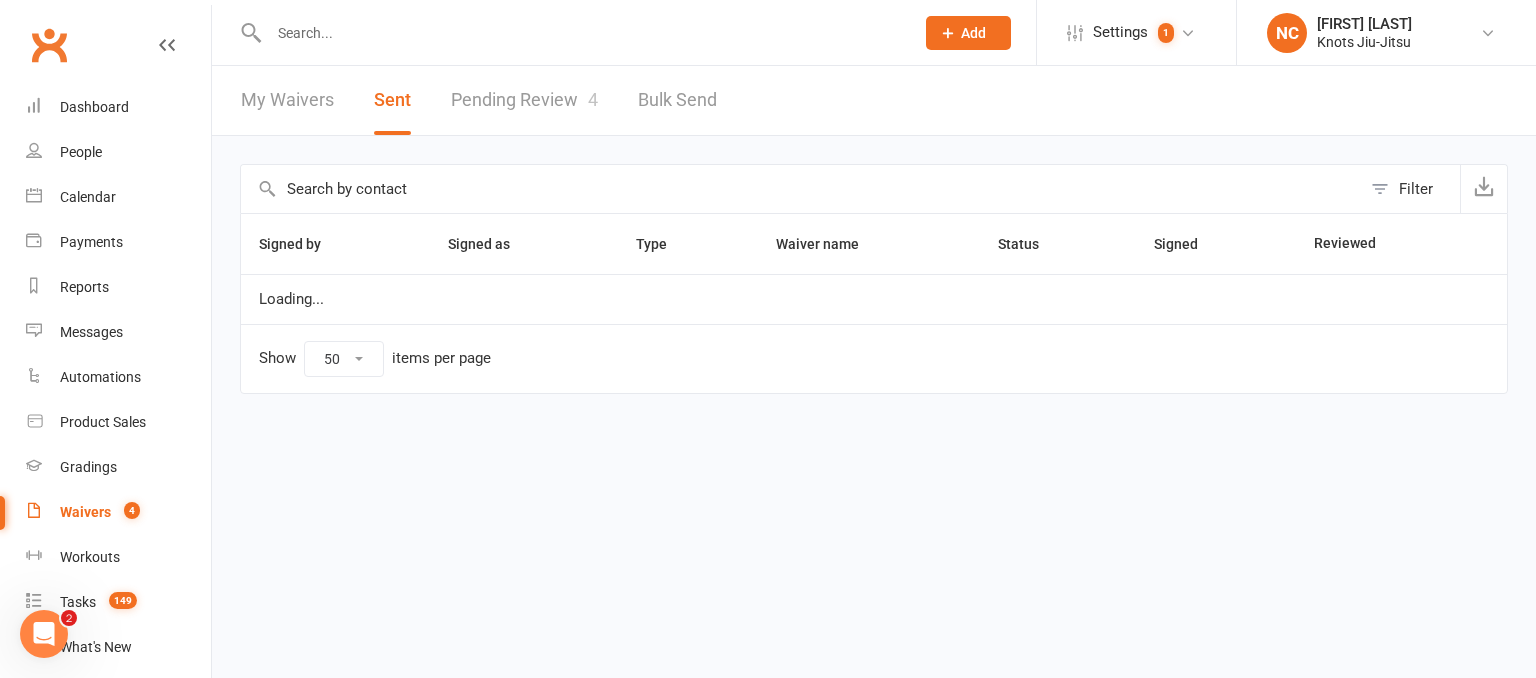 click on "Pending Review 4" at bounding box center [524, 100] 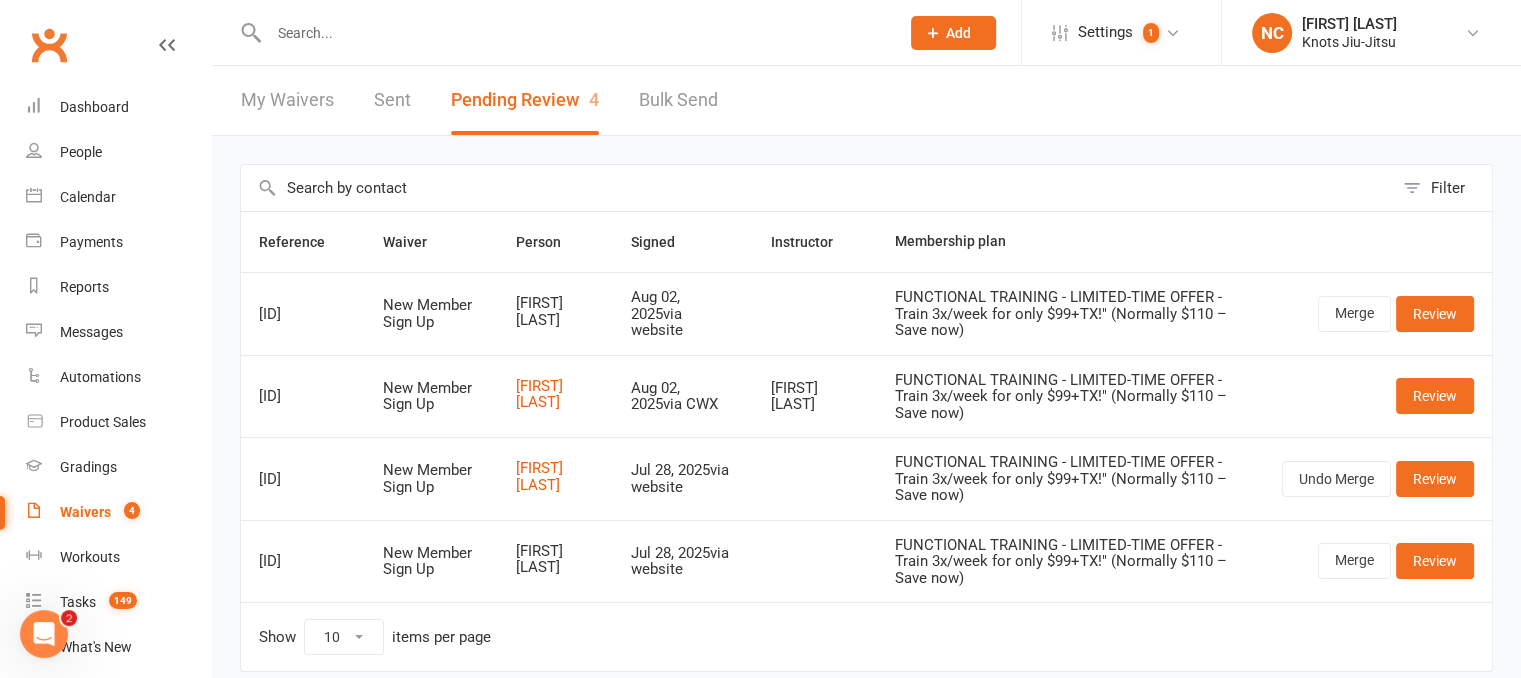 click on "My Waivers Sent Pending Review 4 Bulk Send" at bounding box center [479, 100] 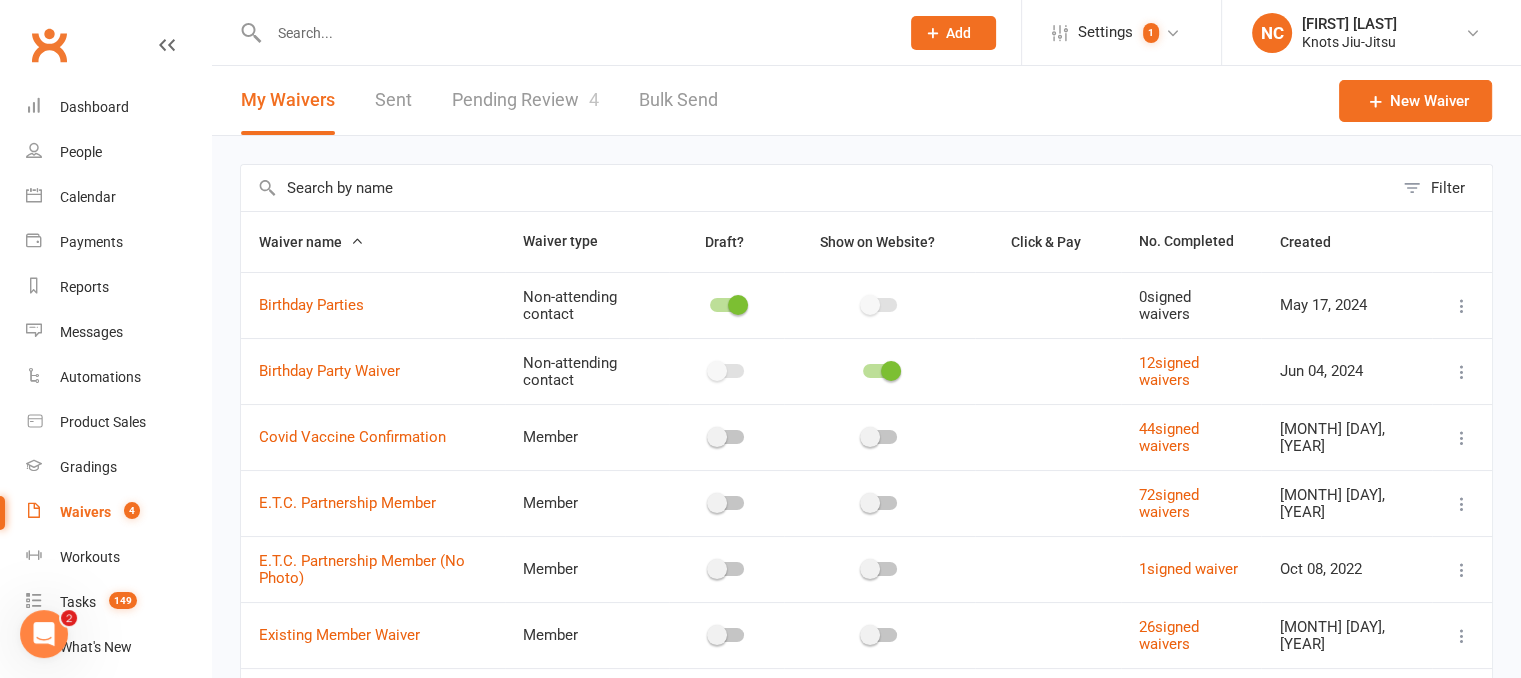 click on "My Waivers Sent Pending Review 4 Bulk Send" at bounding box center [479, 100] 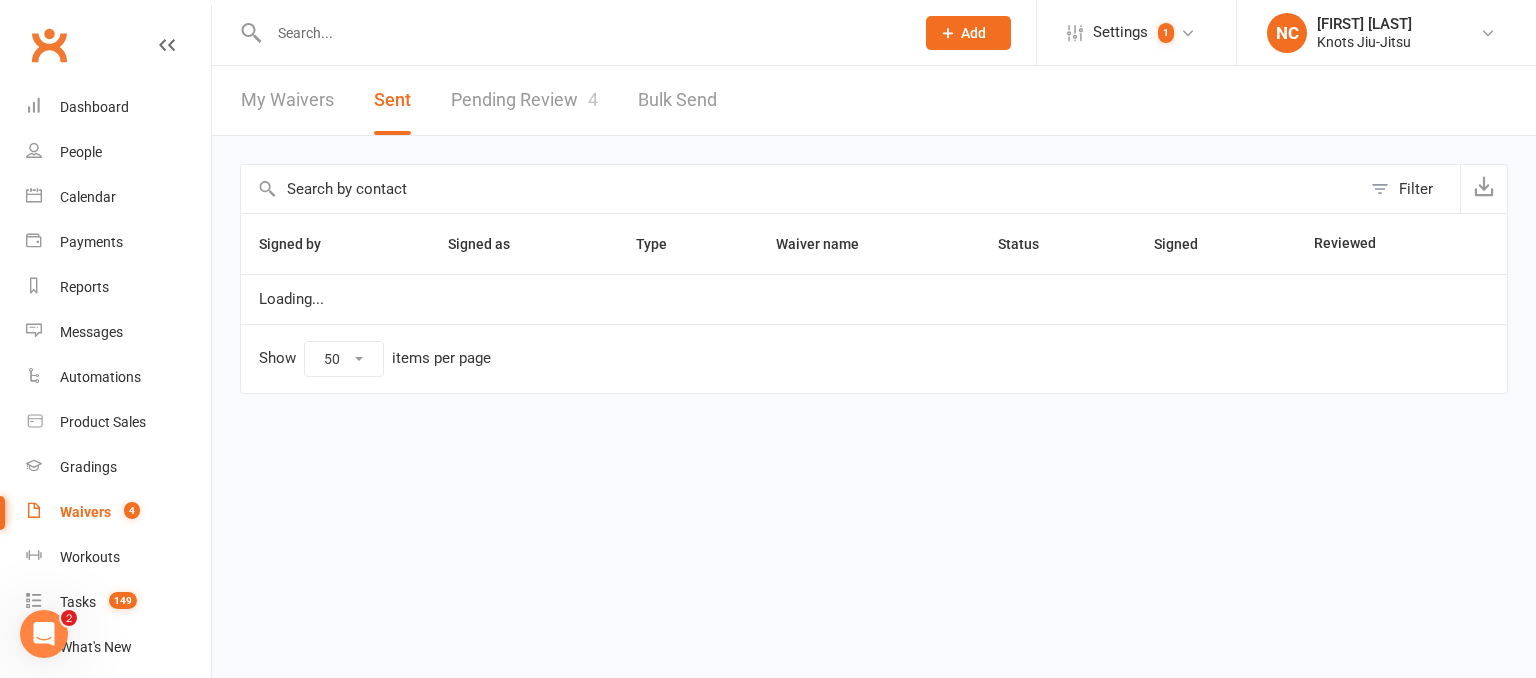 click on "Pending Review 4" at bounding box center (524, 100) 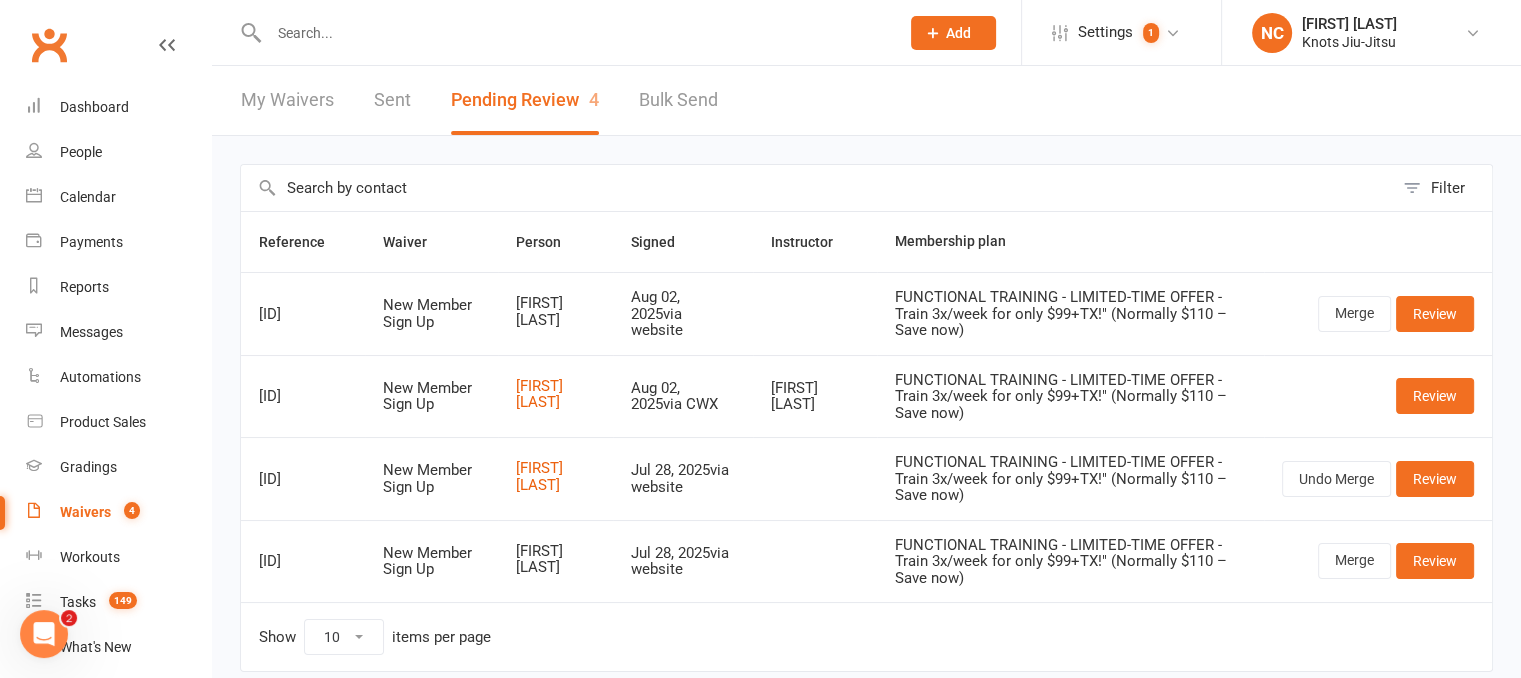 click on "My Waivers Sent Pending Review 4 Bulk Send" at bounding box center [479, 100] 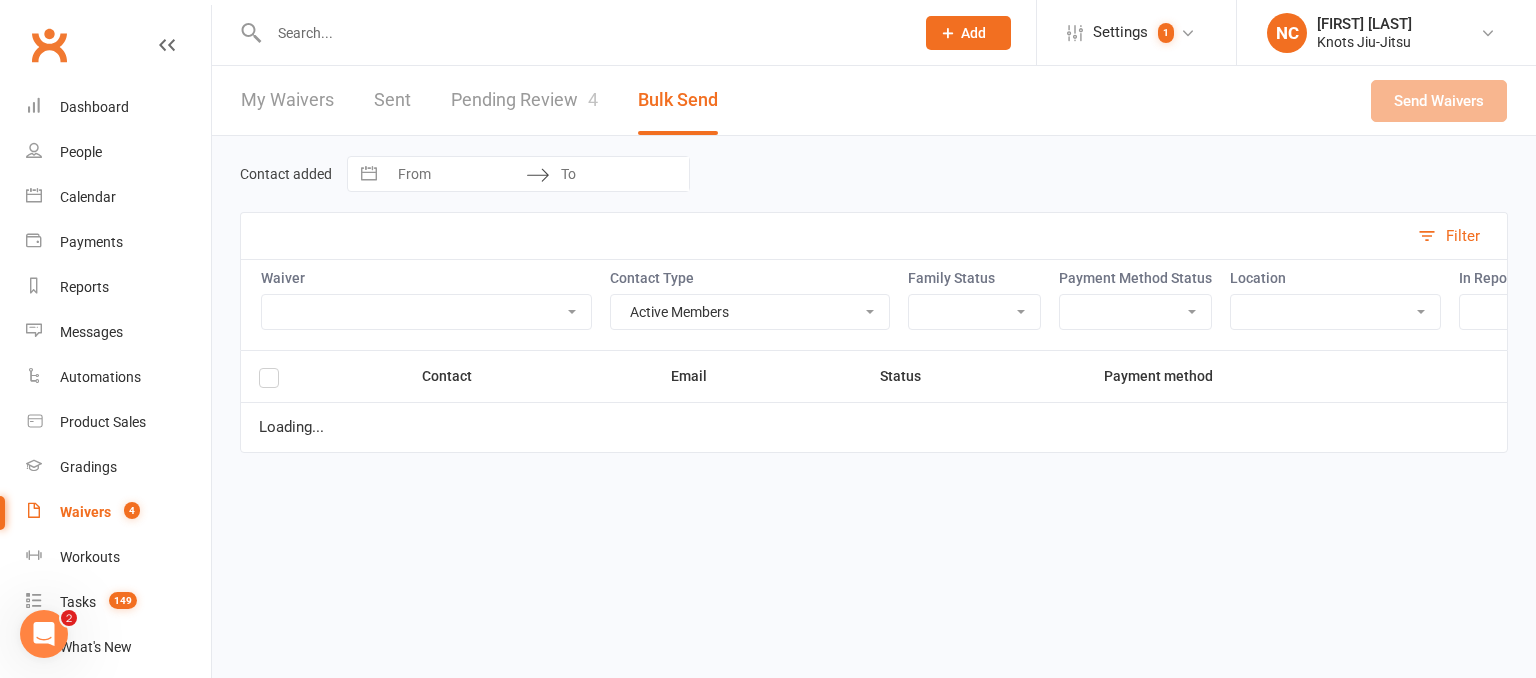 click on "Pending Review 4" at bounding box center (524, 100) 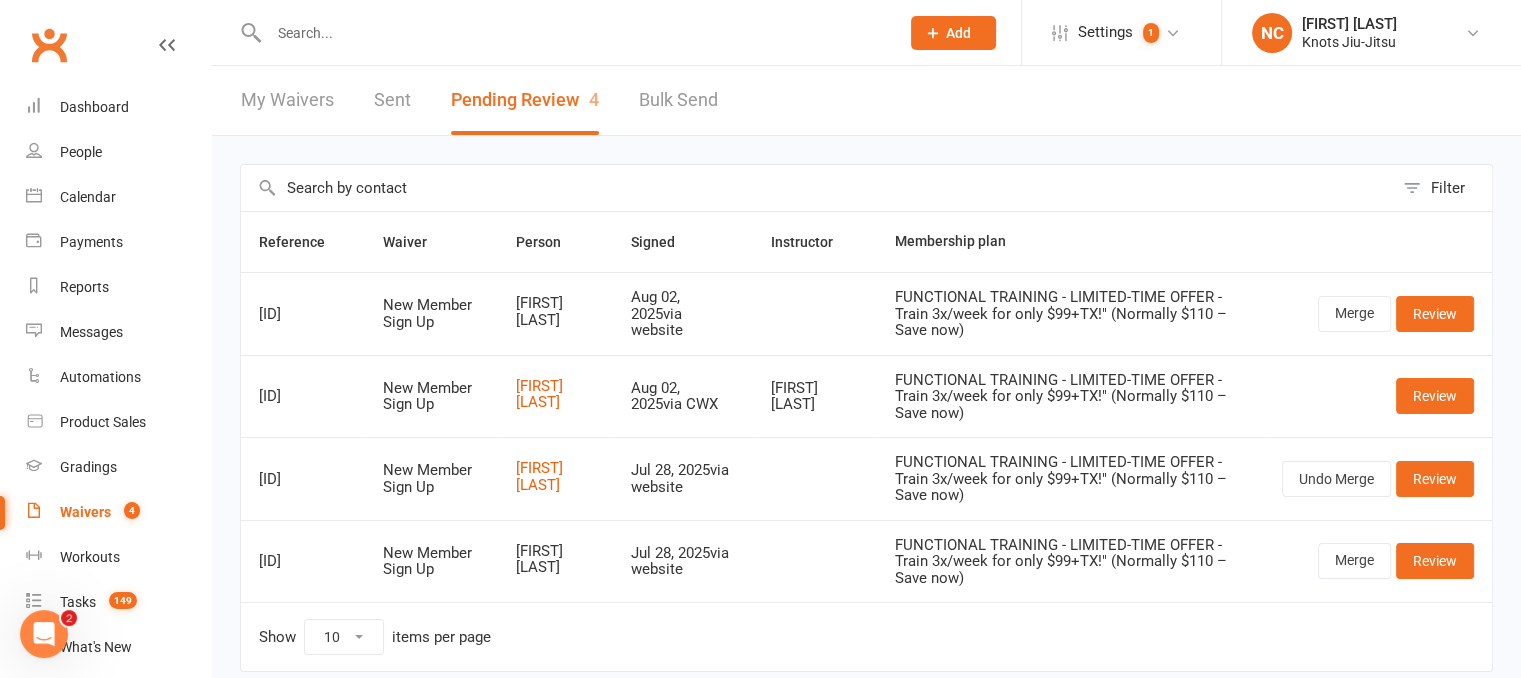 click at bounding box center (562, 32) 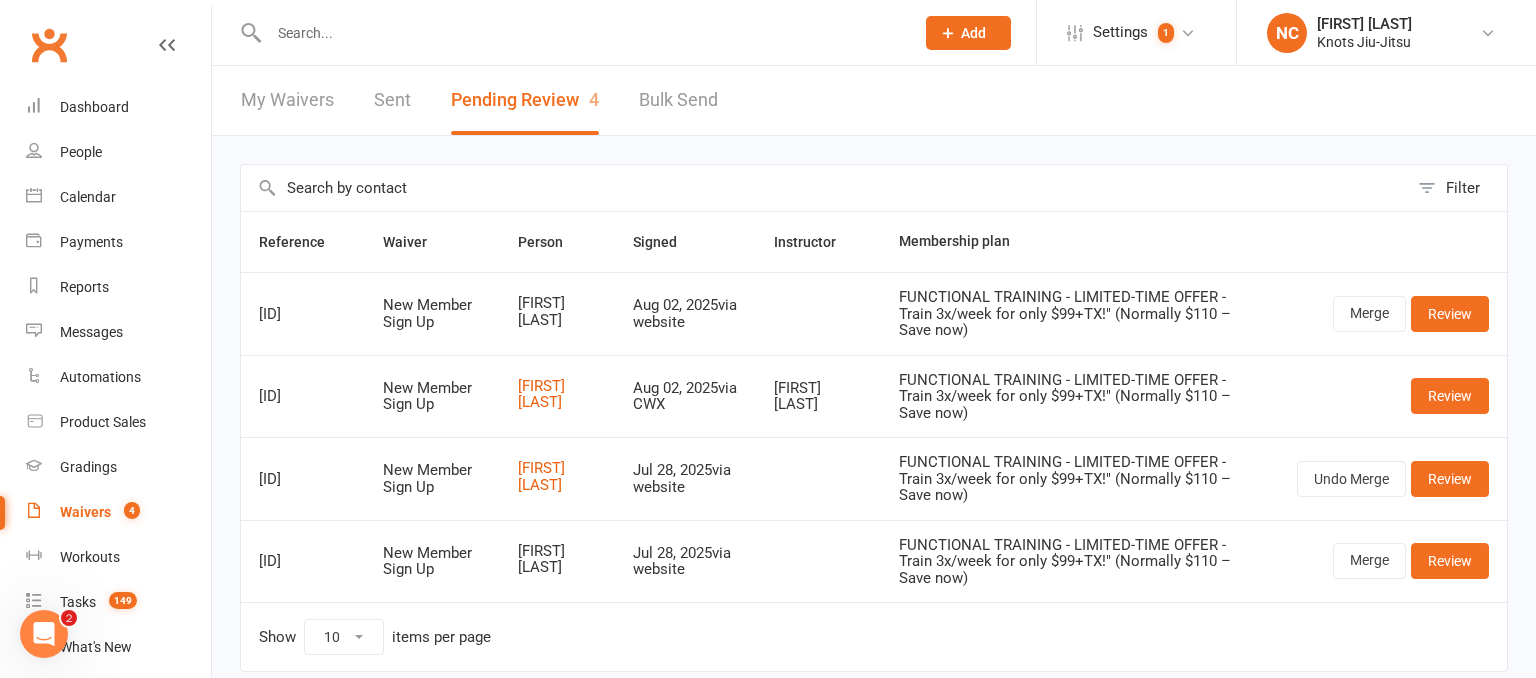 select on "50" 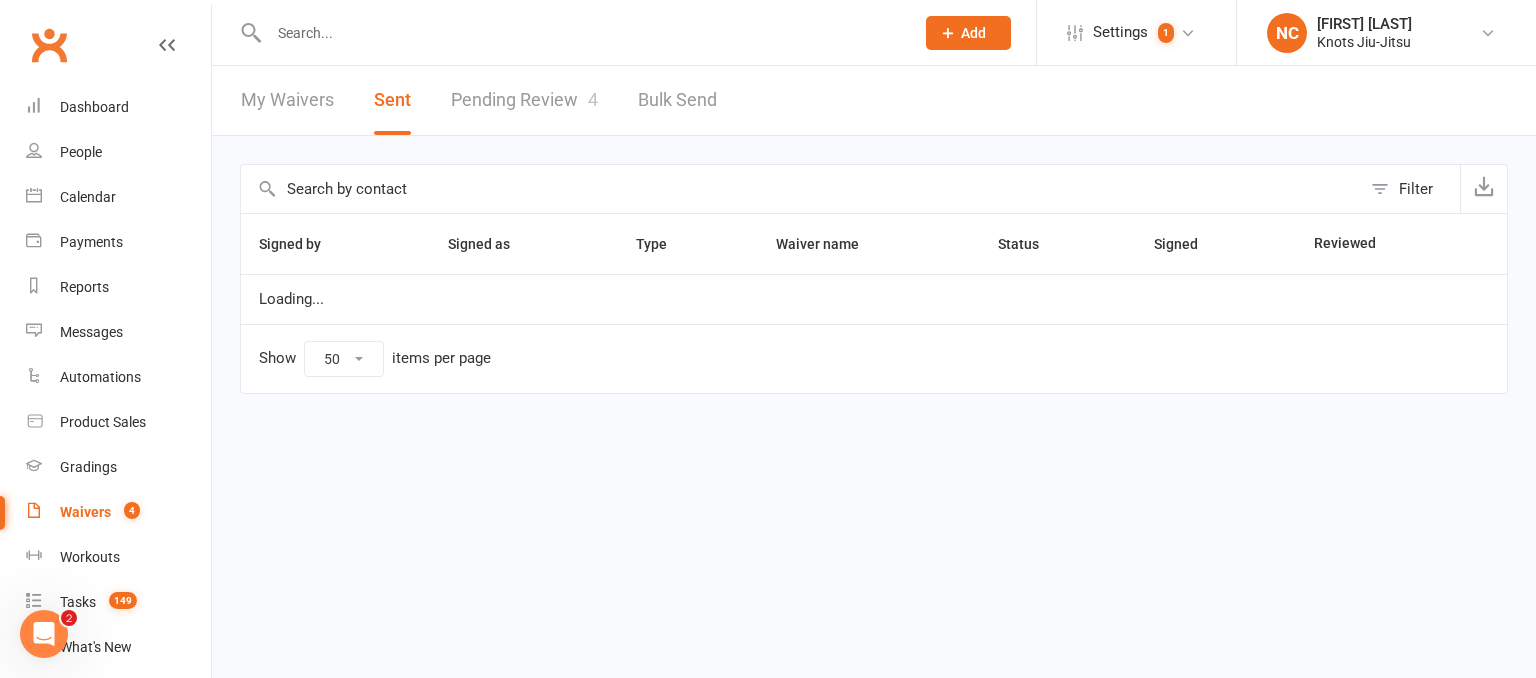 click on "My Waivers" at bounding box center (287, 100) 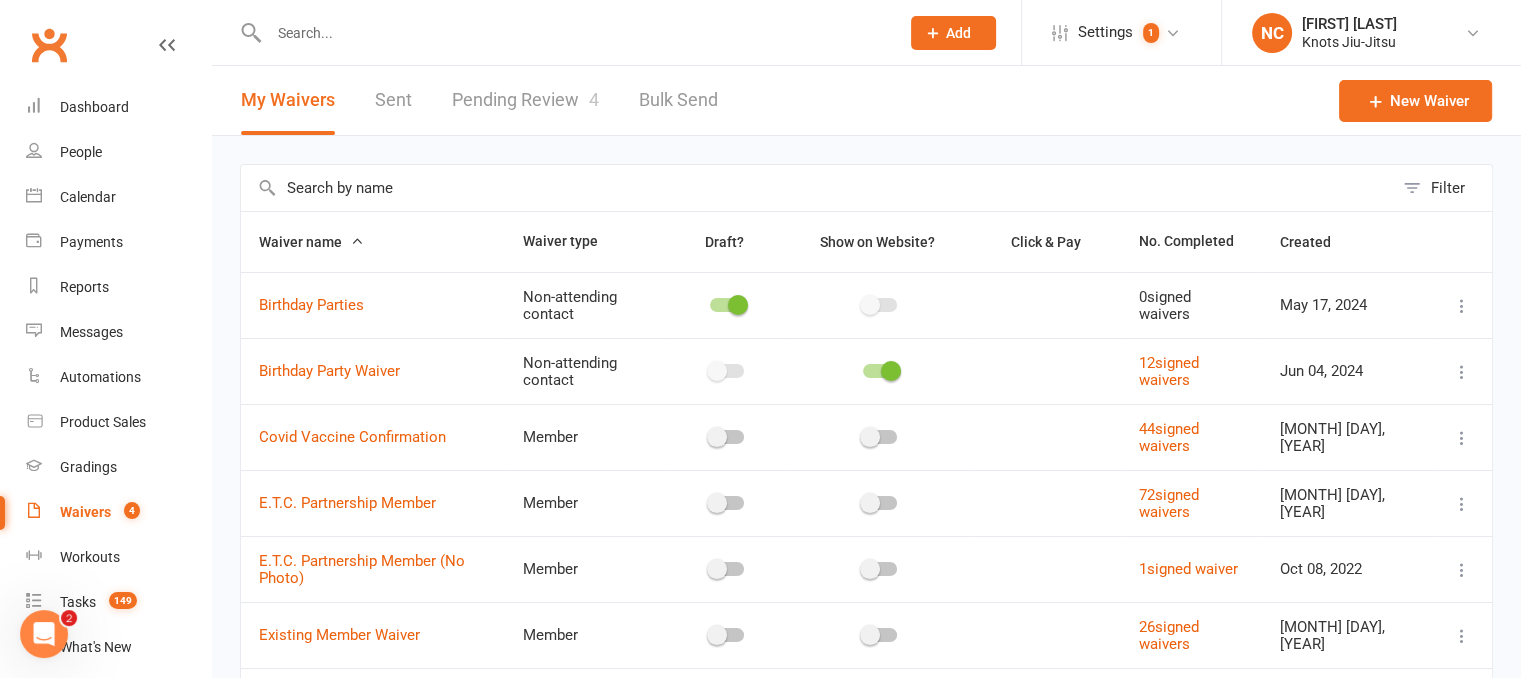 click on "Sent" at bounding box center [393, 100] 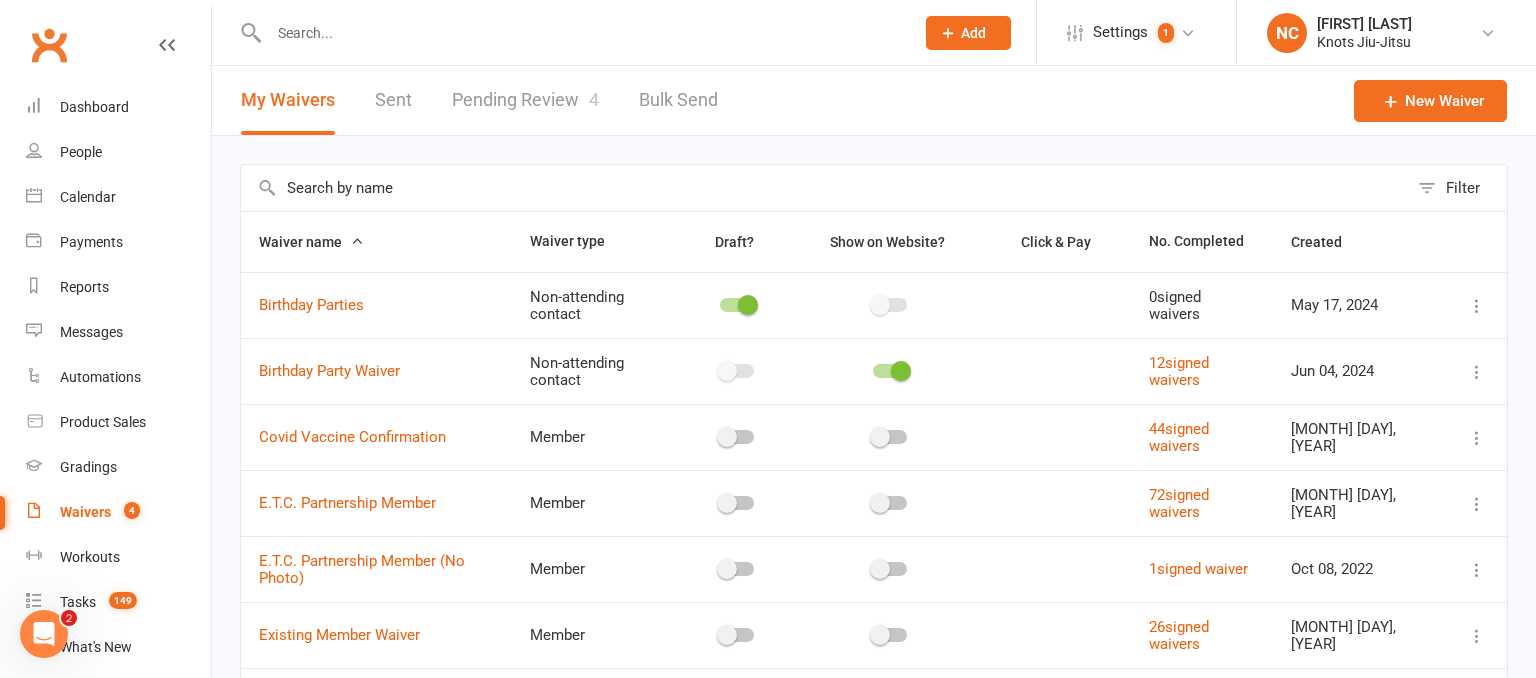 select on "50" 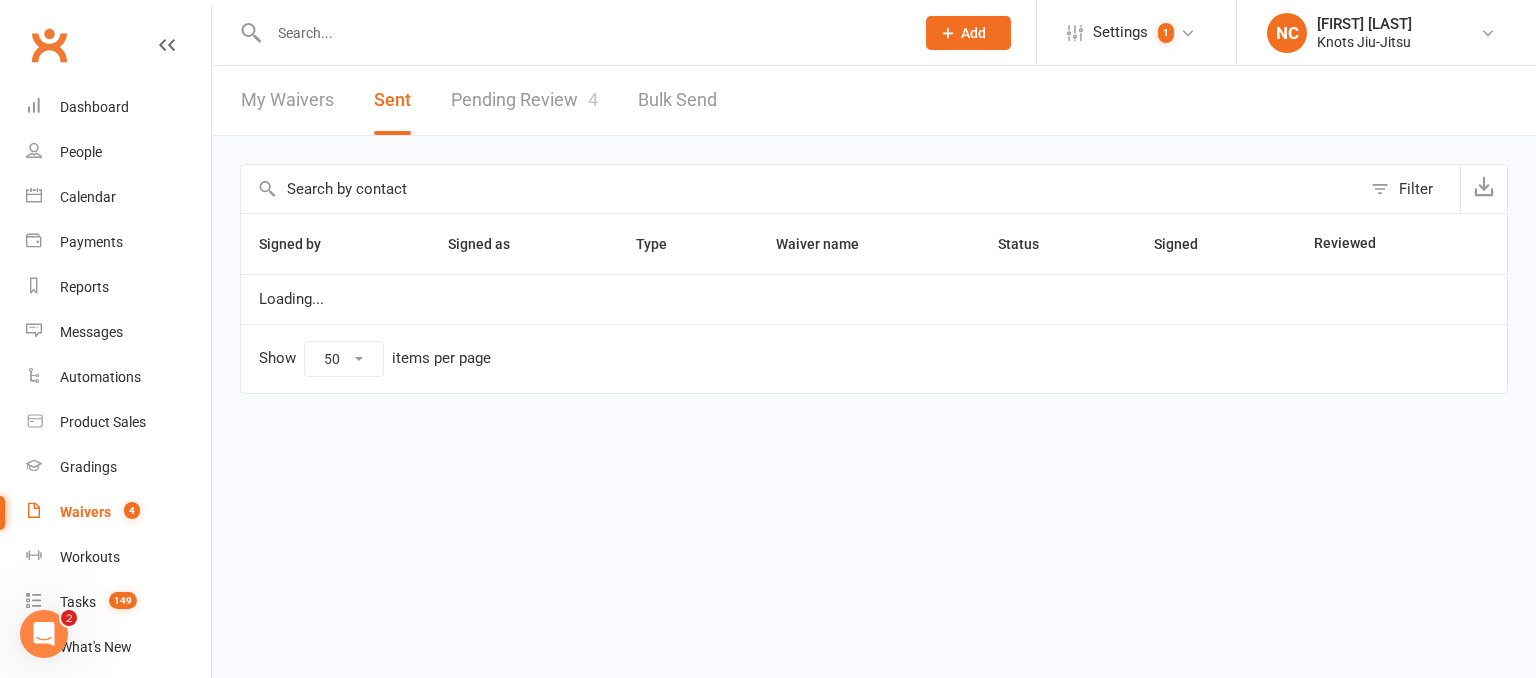click on "Pending Review 4" at bounding box center (524, 100) 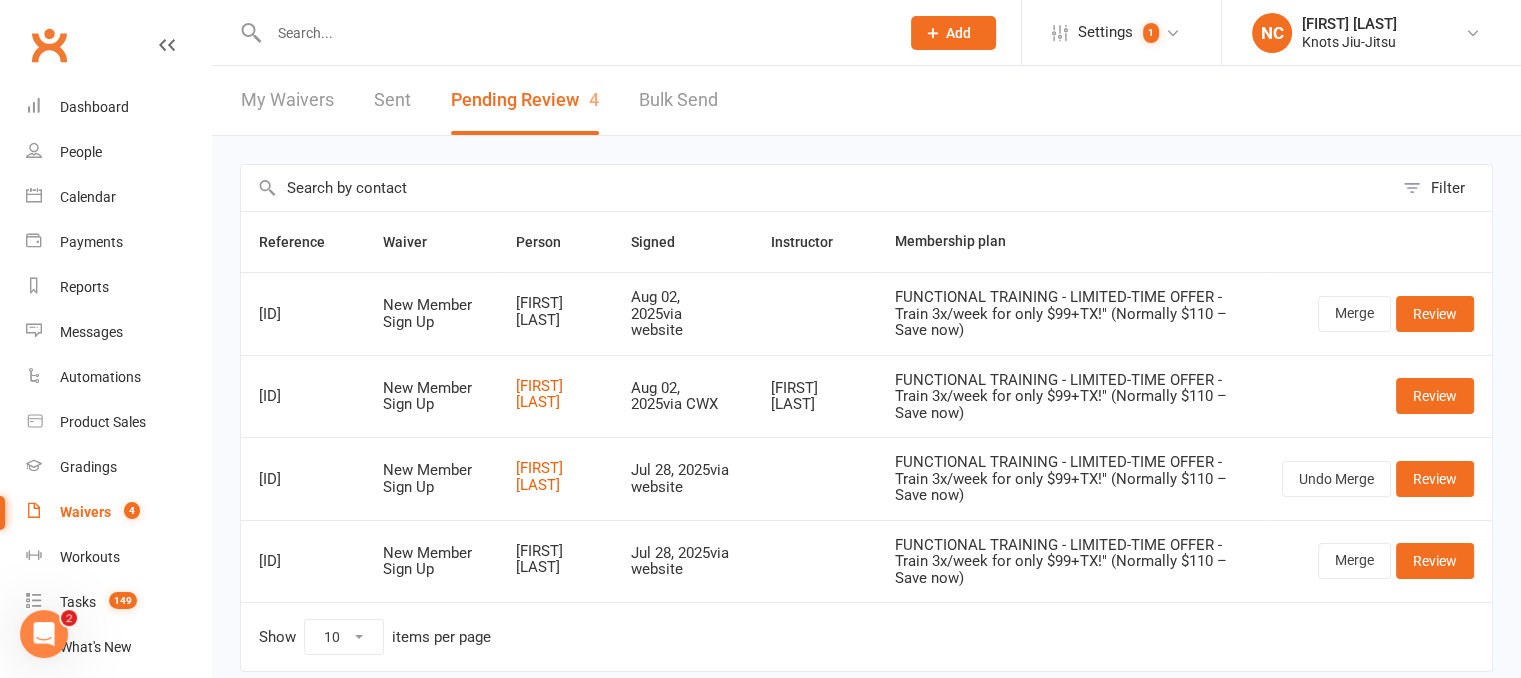 click on "Bulk Send" at bounding box center (678, 100) 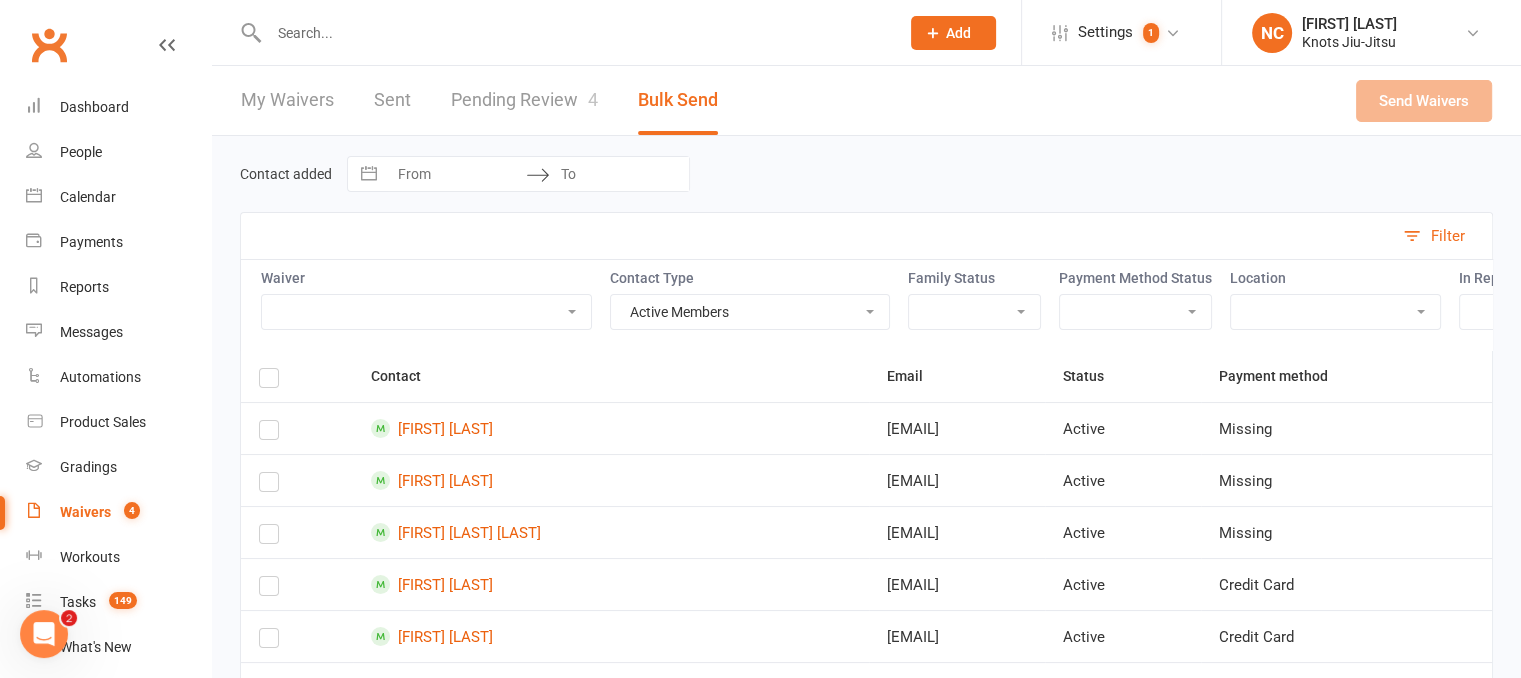 click on "My Waivers Sent Pending Review 4 Bulk Send" at bounding box center (479, 100) 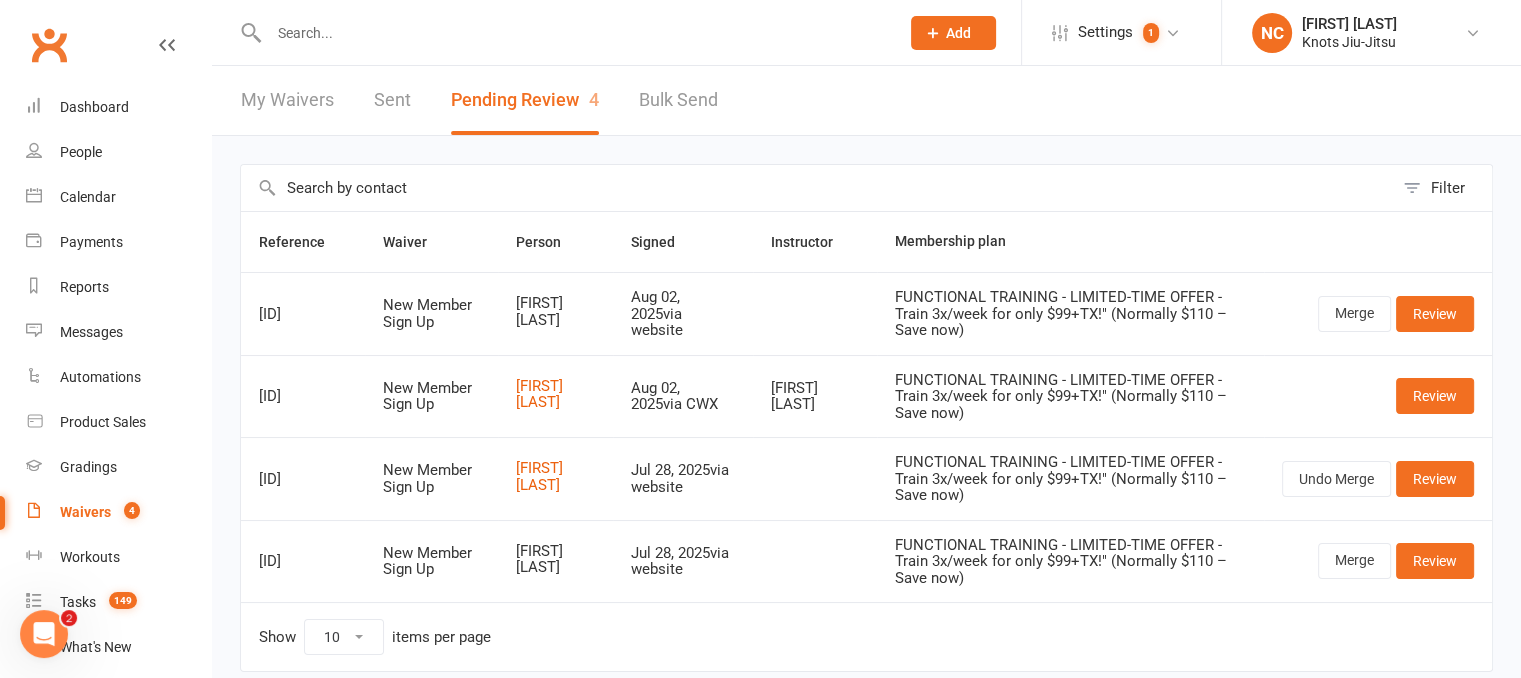click on "My Waivers" at bounding box center [287, 100] 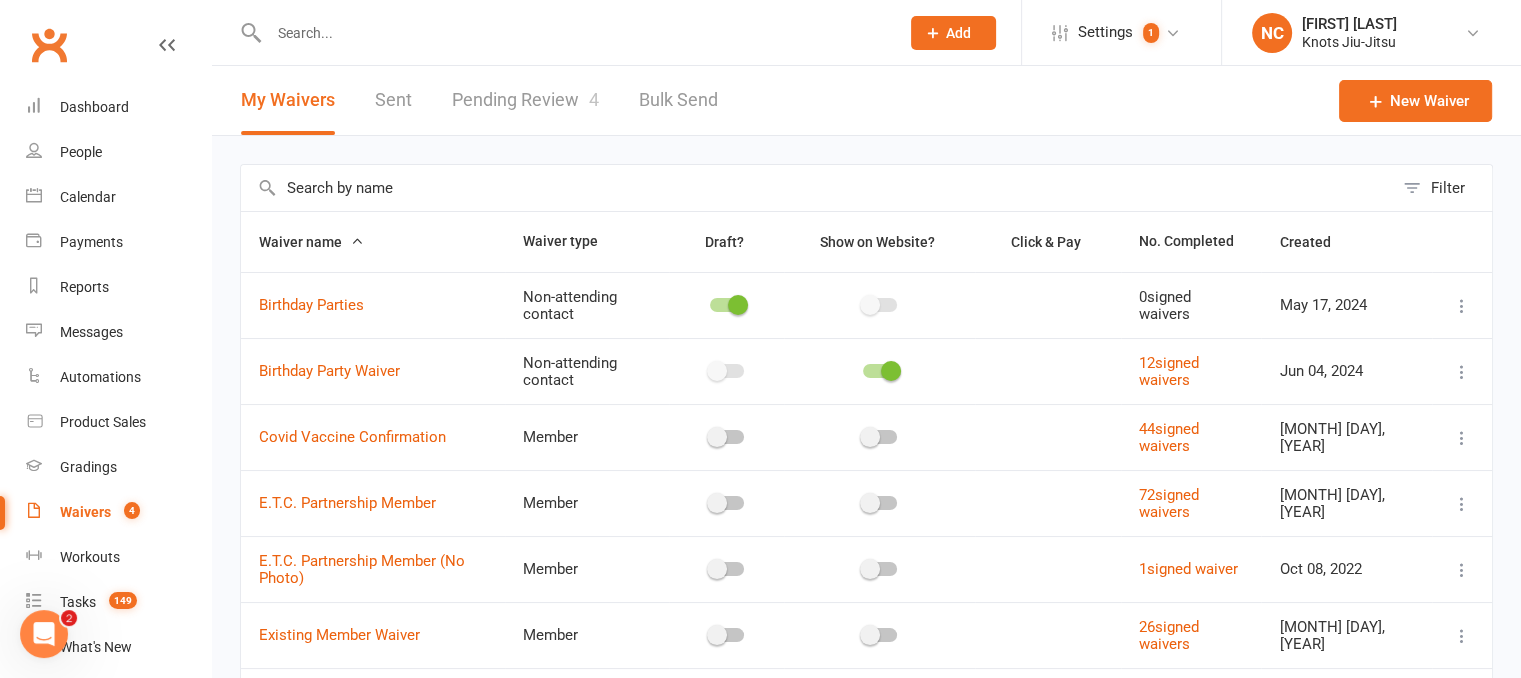 click on "Pending Review 4" at bounding box center (525, 100) 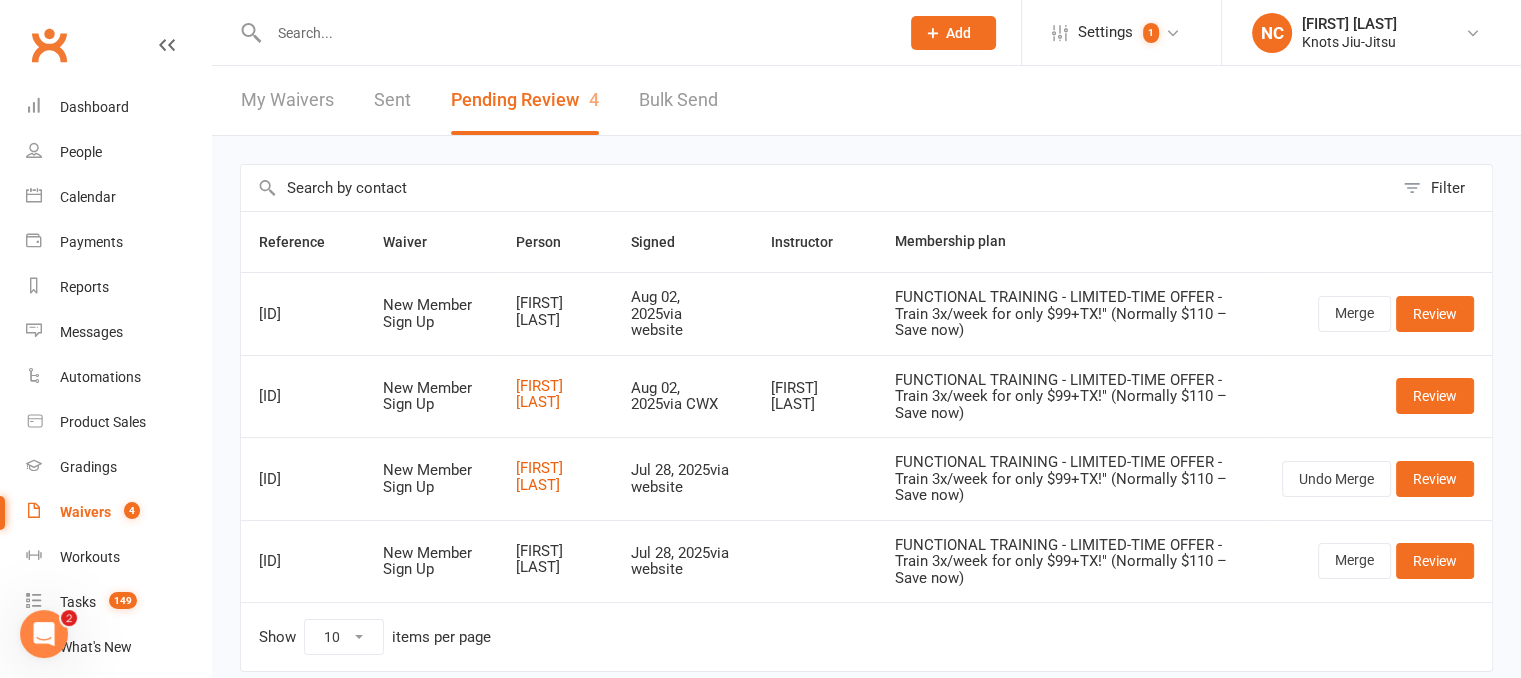 scroll, scrollTop: 77, scrollLeft: 0, axis: vertical 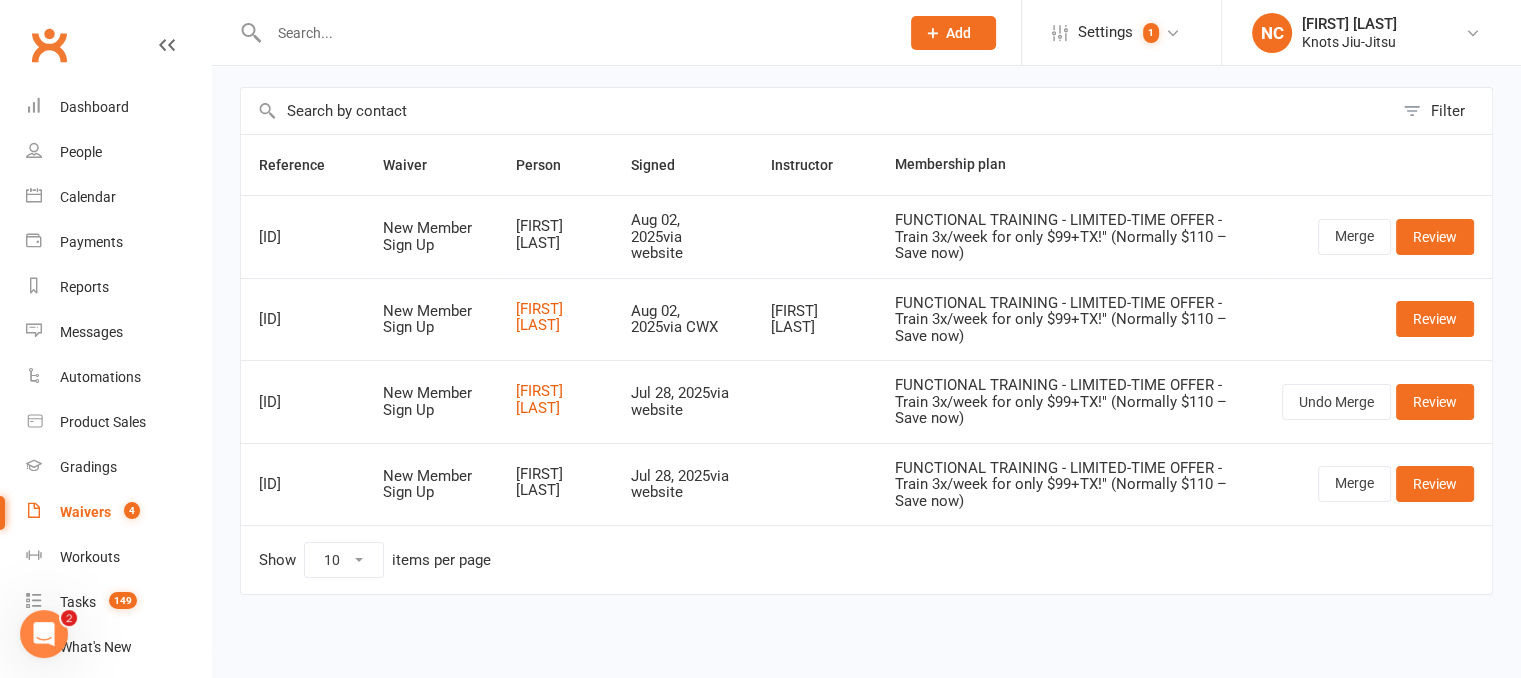click on "4" at bounding box center (127, 512) 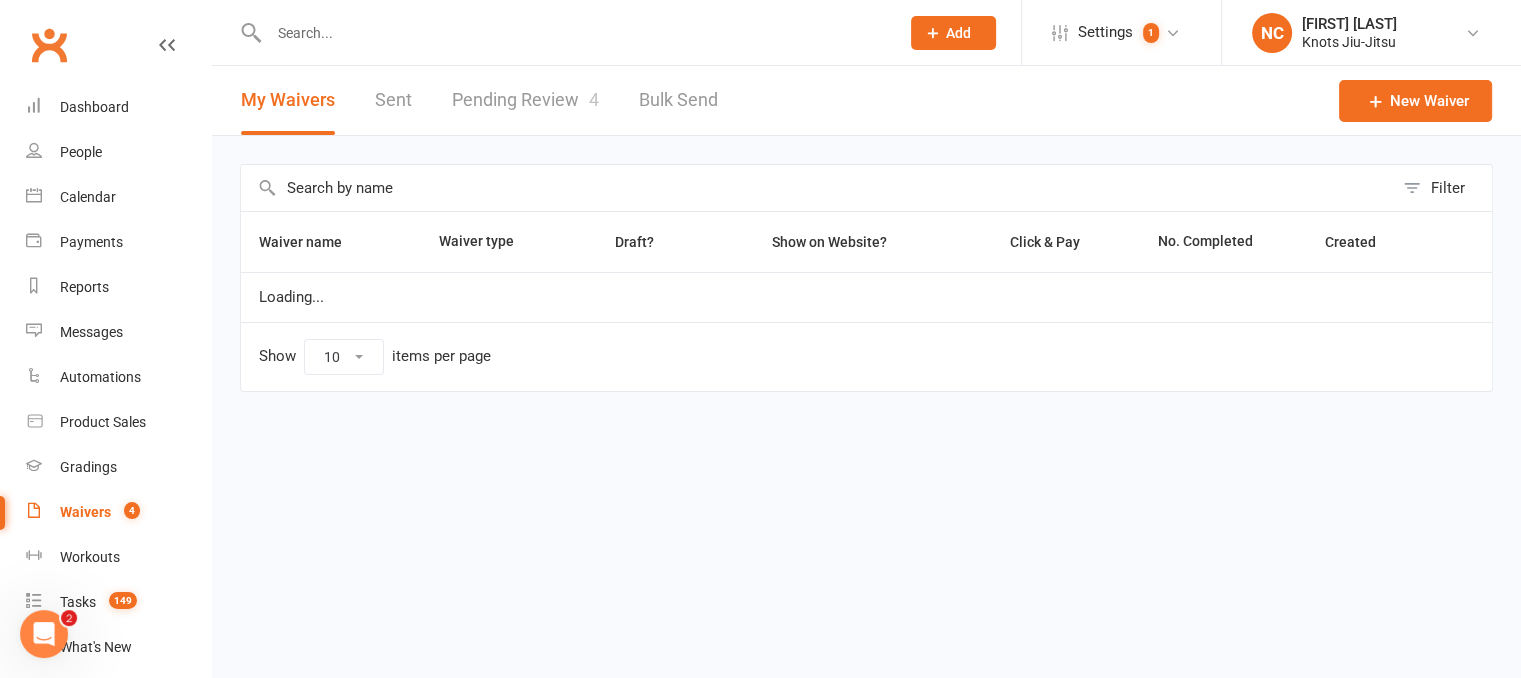 scroll, scrollTop: 0, scrollLeft: 0, axis: both 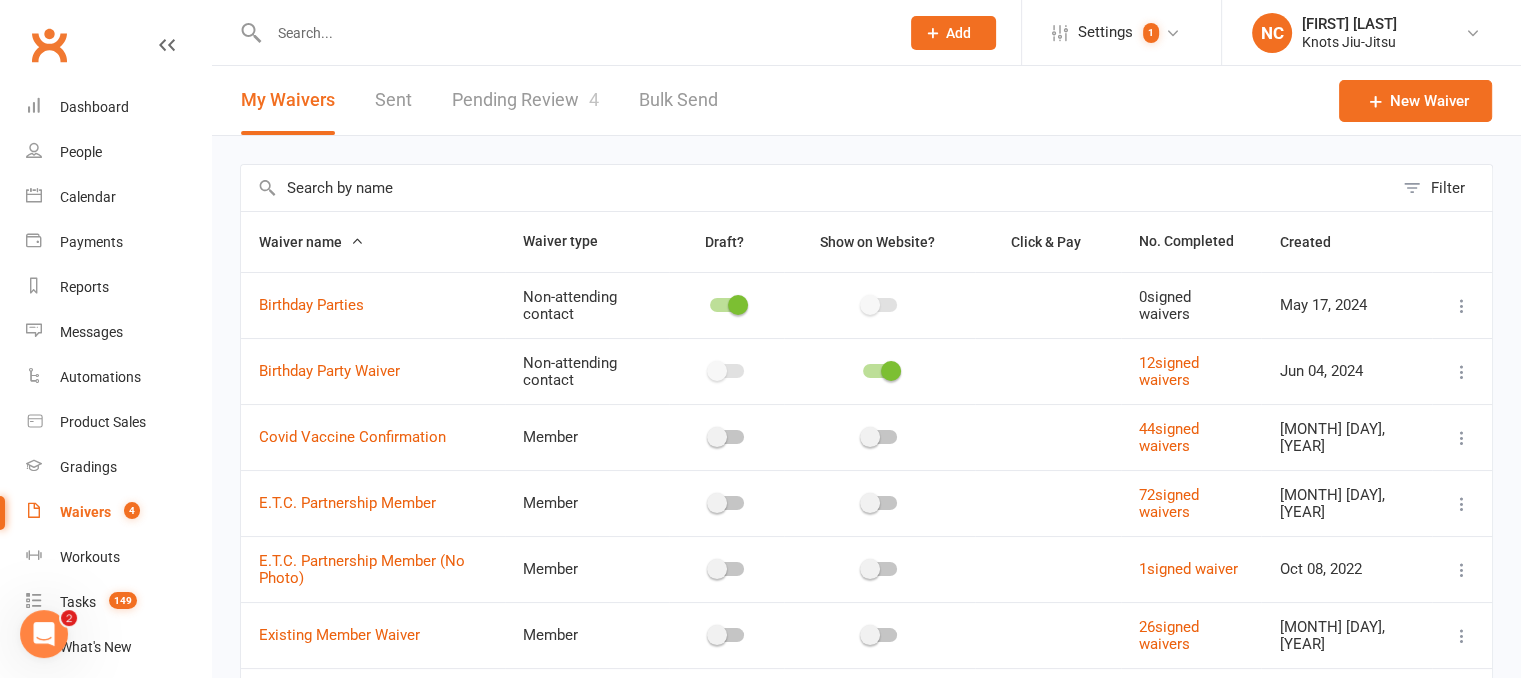 click on "Pending Review 4" at bounding box center (525, 100) 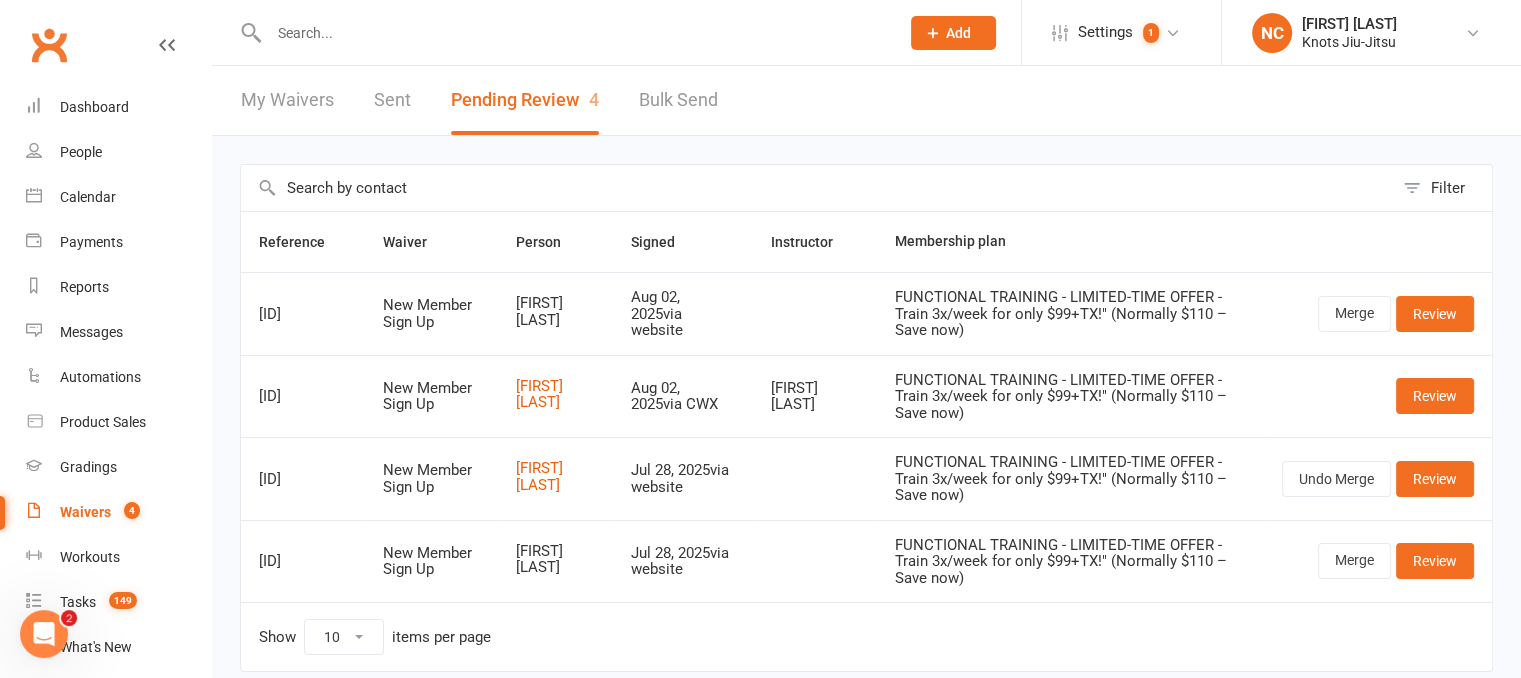 click on "My Waivers" at bounding box center [287, 100] 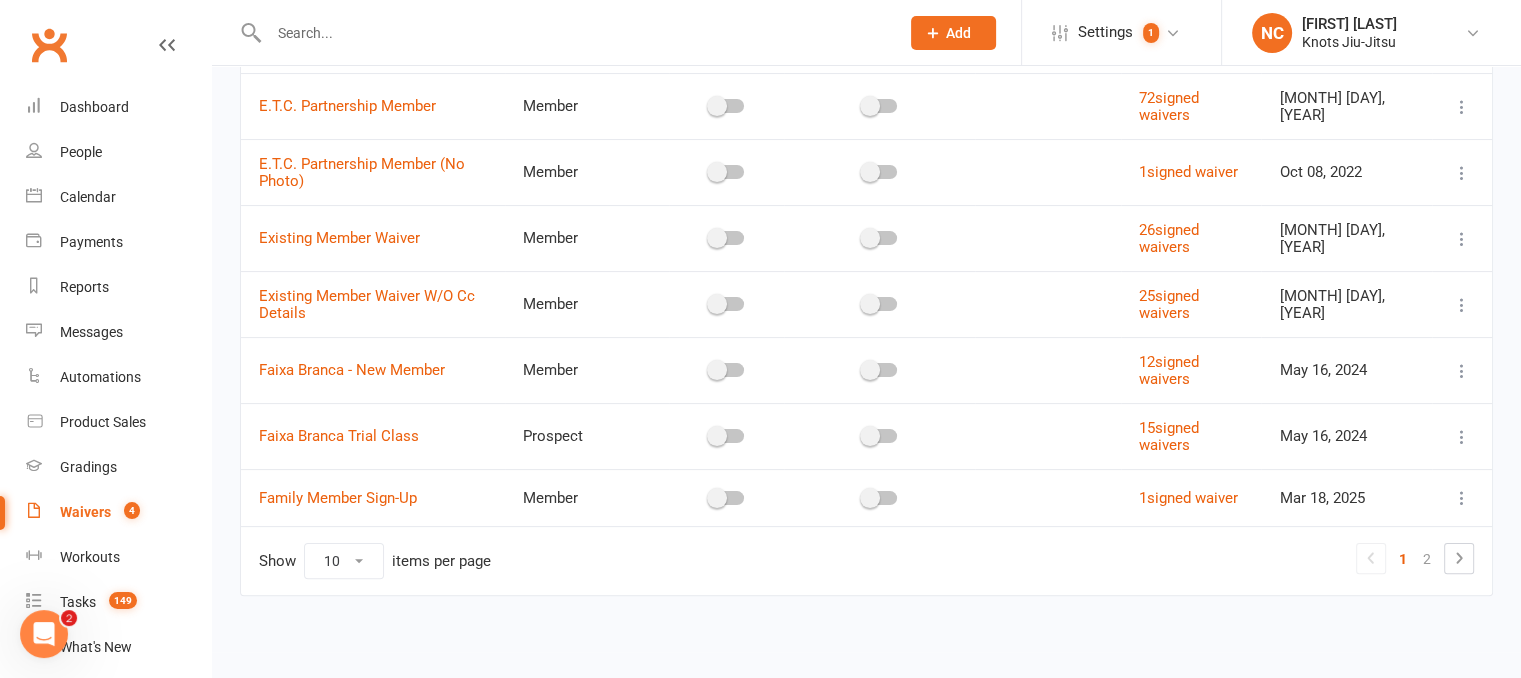 scroll, scrollTop: 0, scrollLeft: 0, axis: both 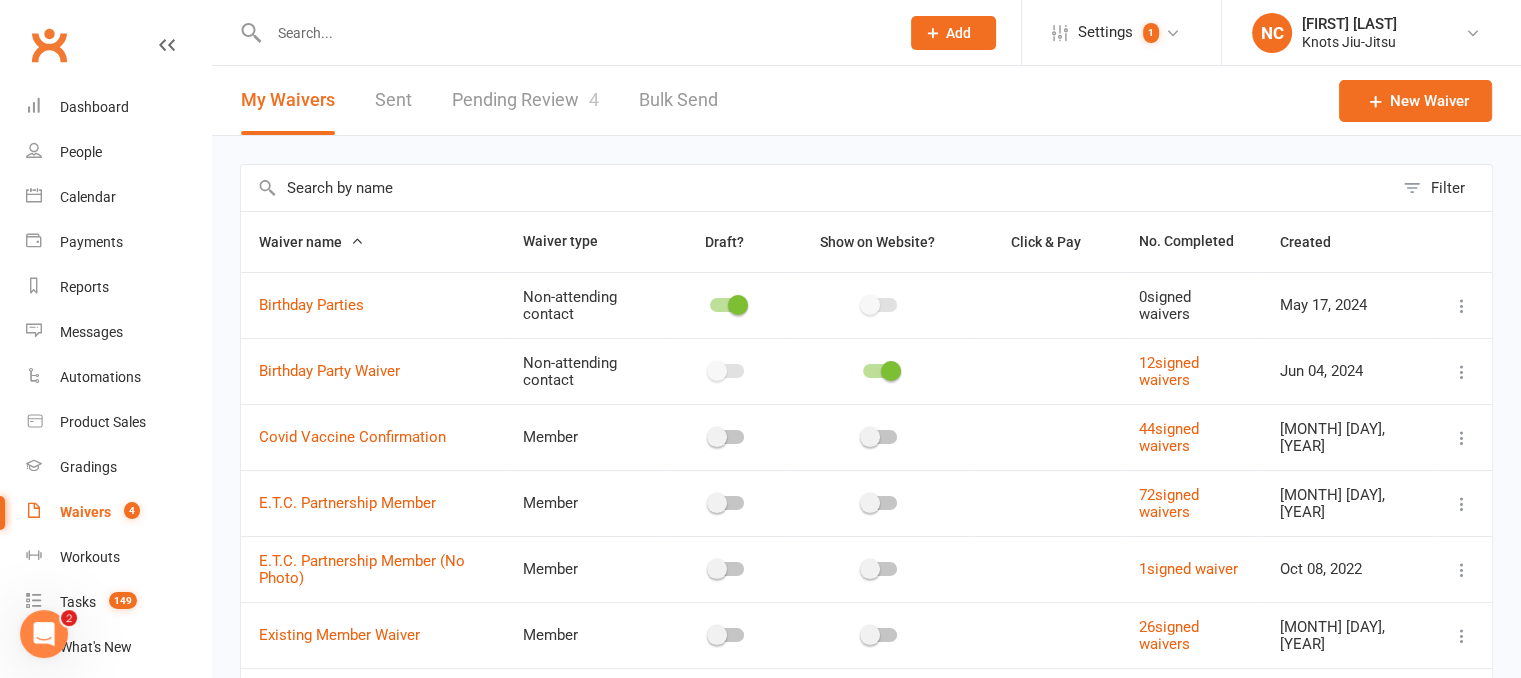 click on "Waivers" at bounding box center [85, 512] 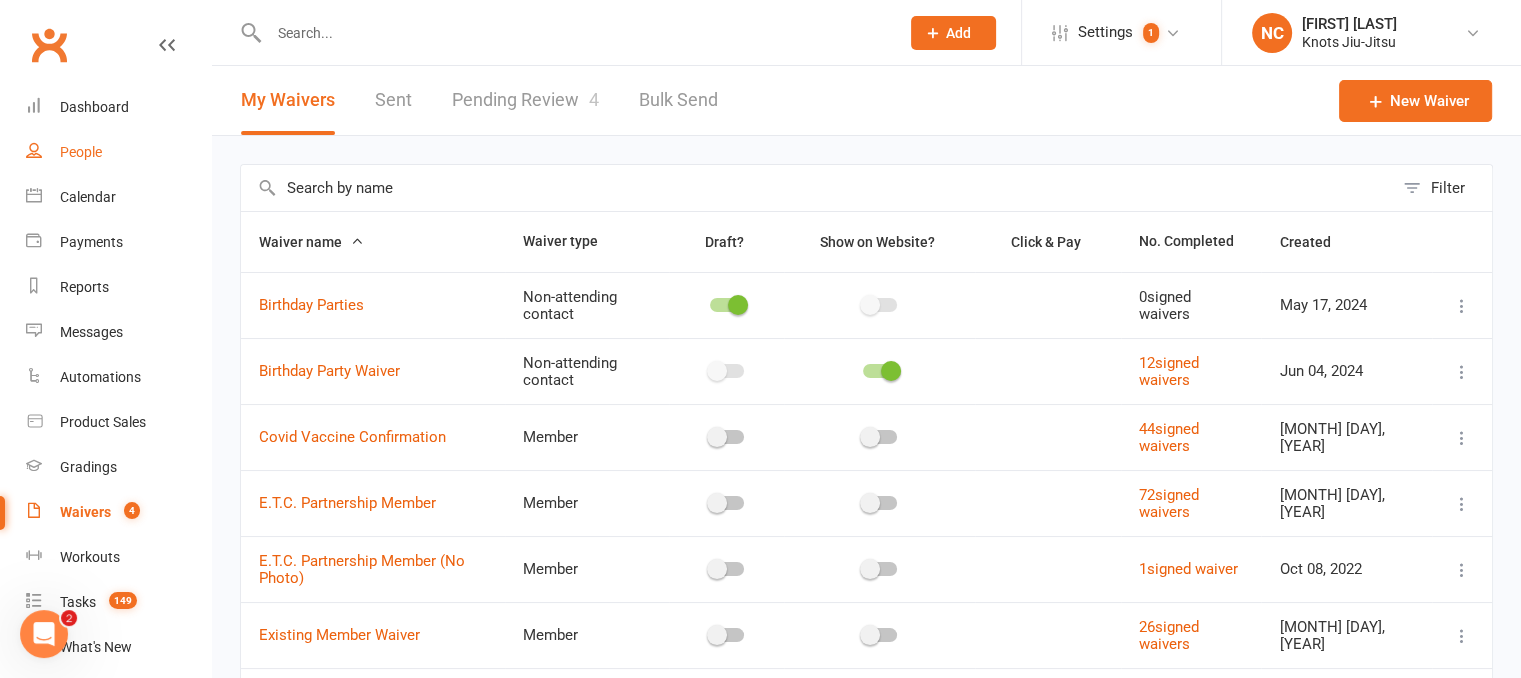 click on "People" at bounding box center [118, 152] 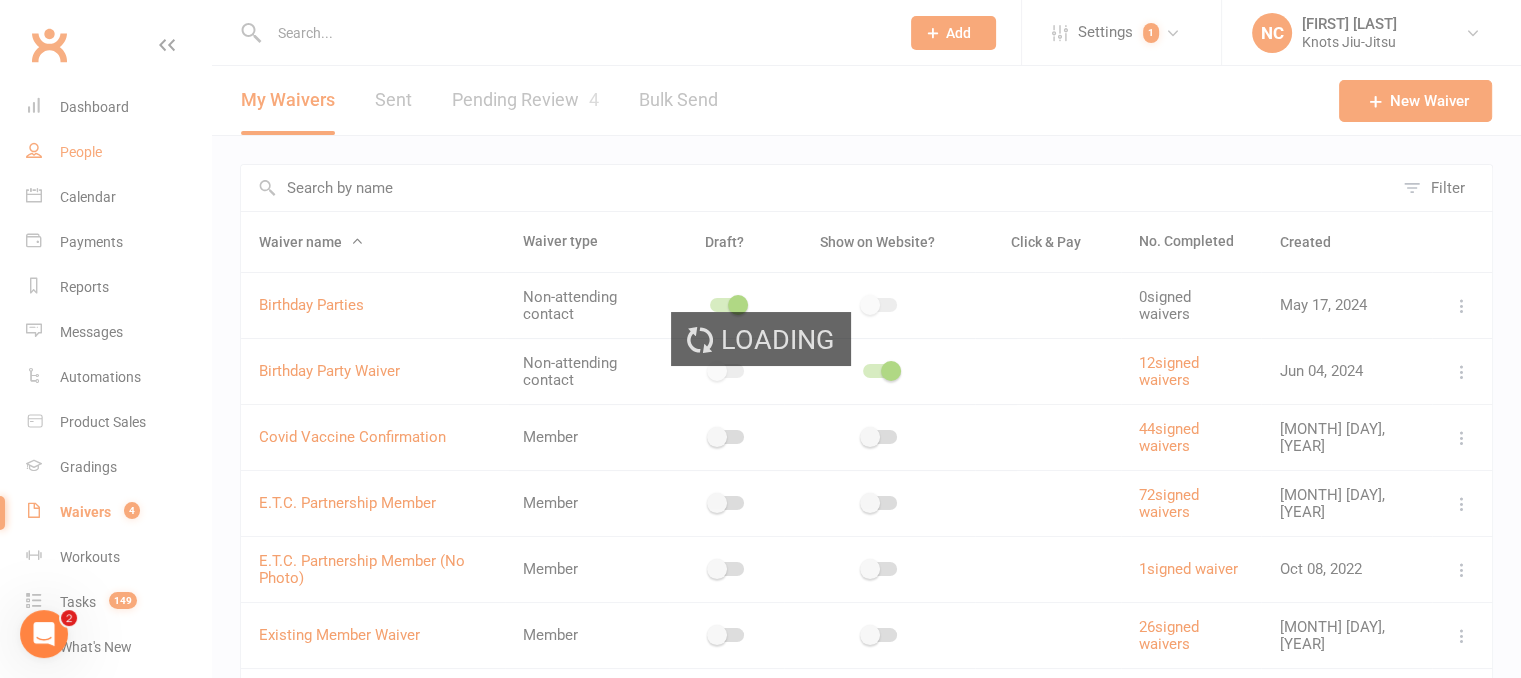 select on "100" 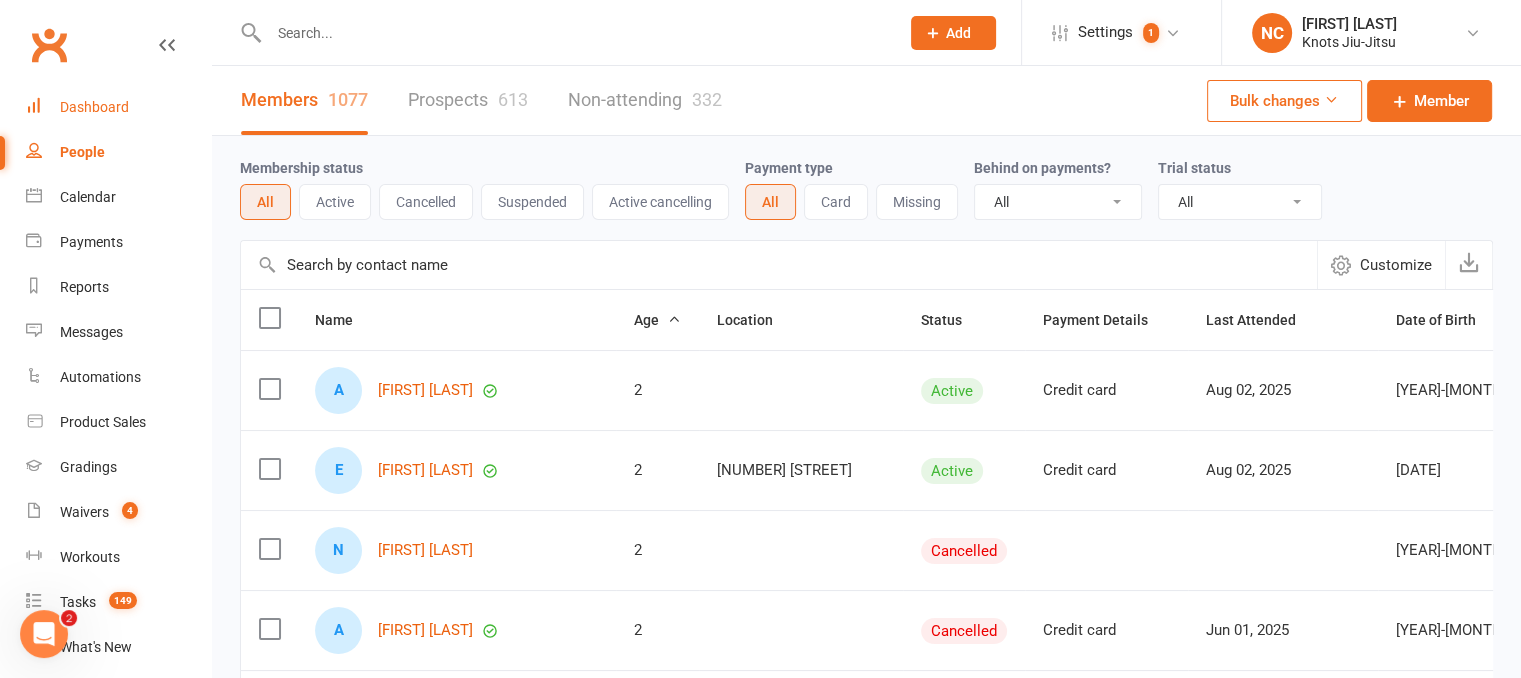 click on "Dashboard" at bounding box center (94, 107) 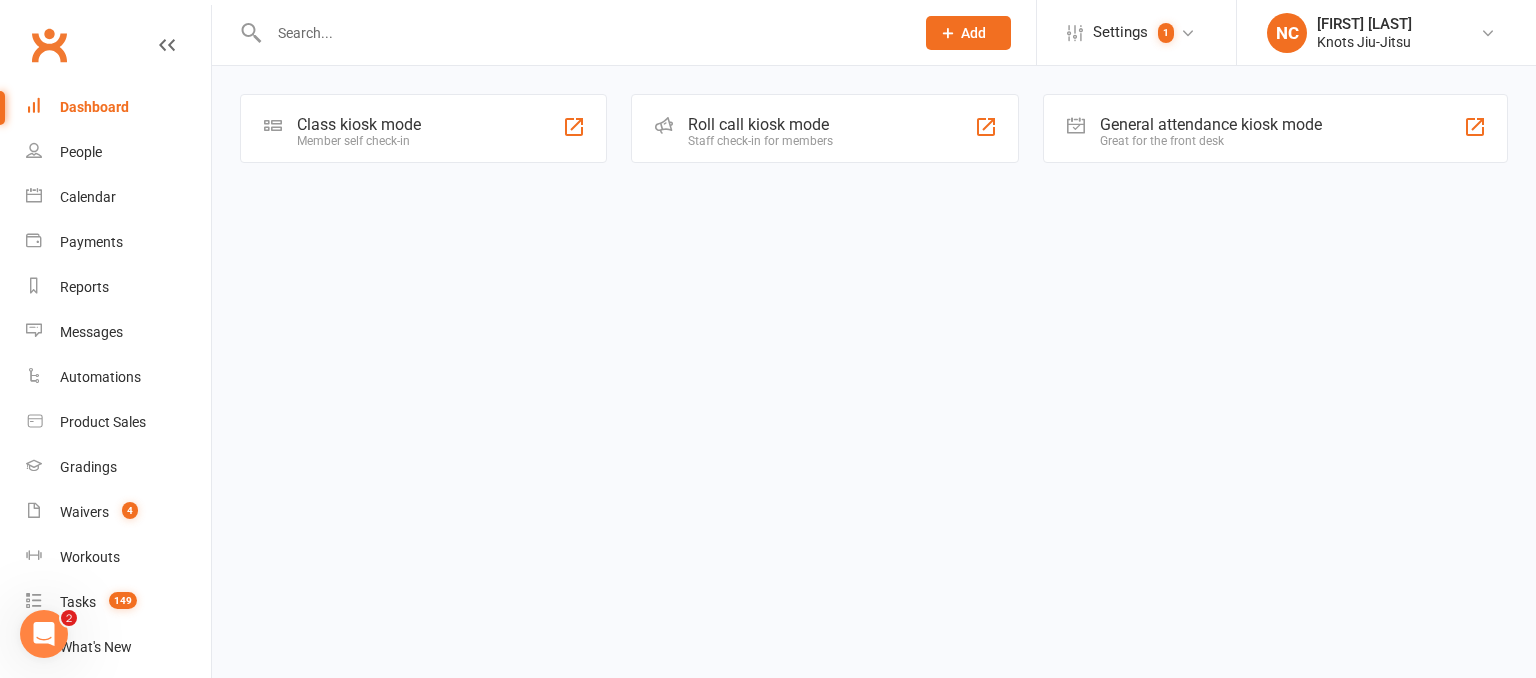 click at bounding box center (581, 33) 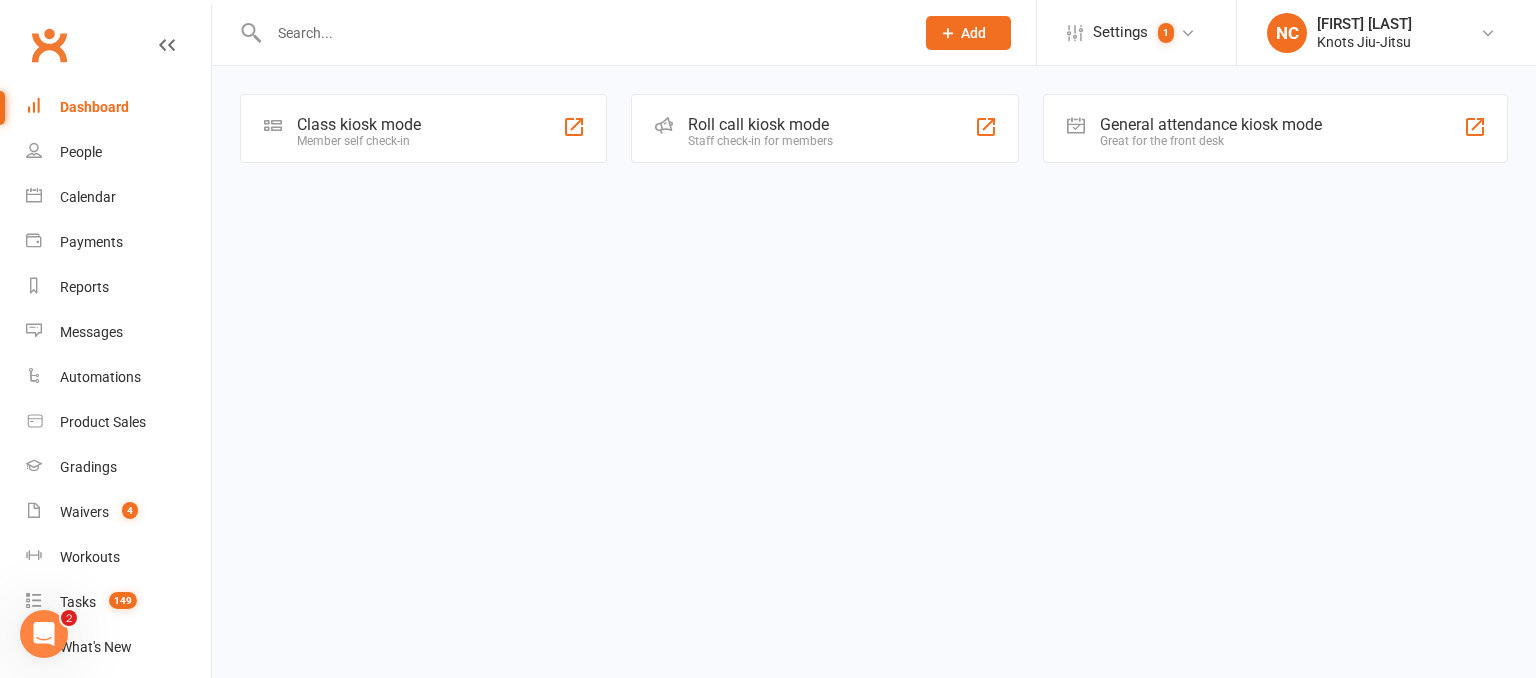 click at bounding box center (581, 33) 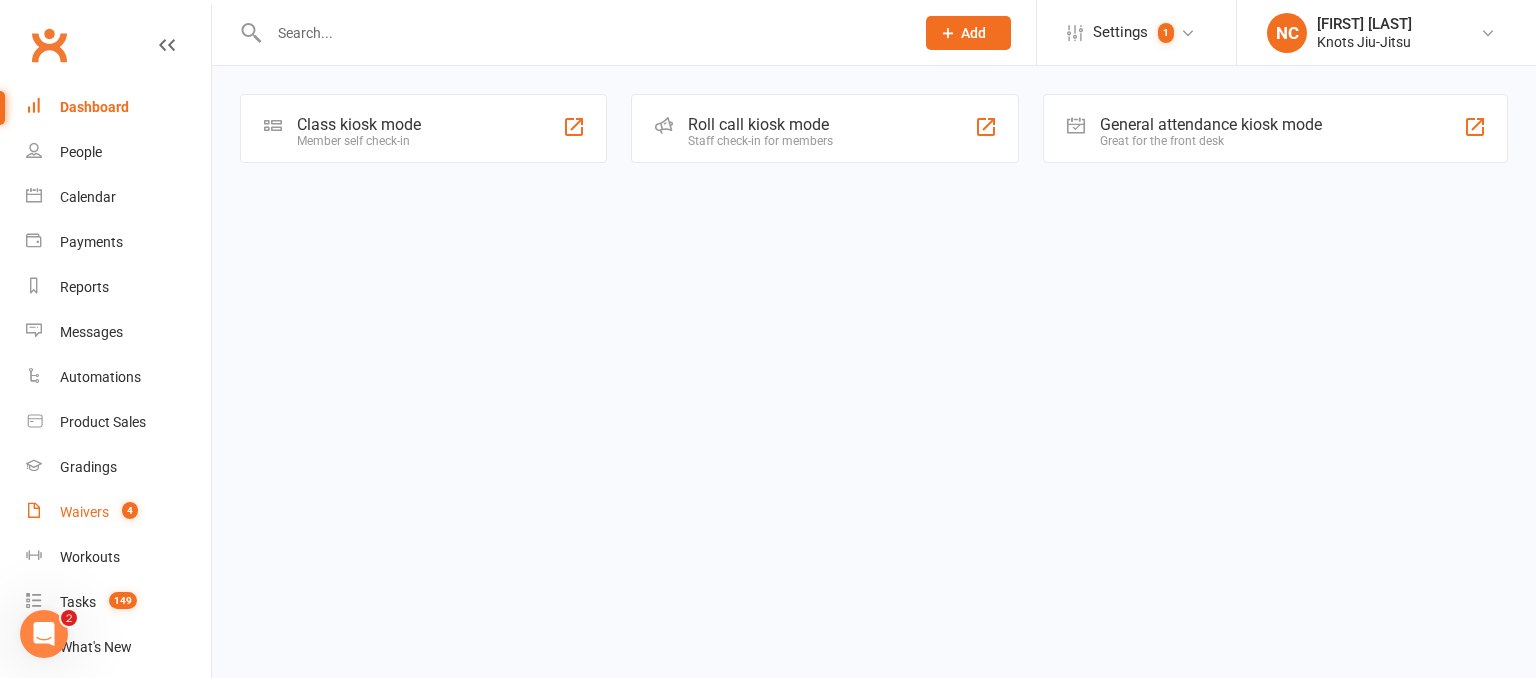 click on "Waivers   4" at bounding box center (118, 512) 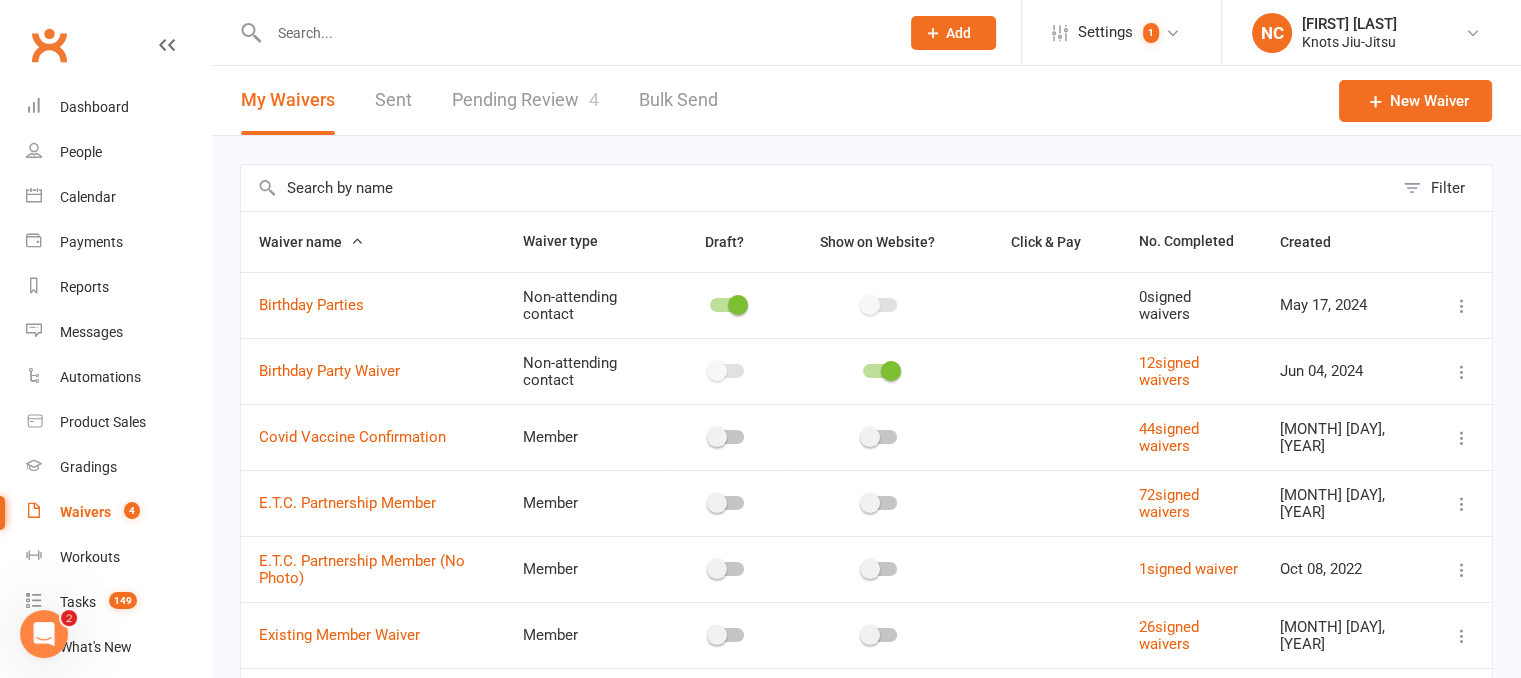 click on "Pending Review 4" at bounding box center (525, 100) 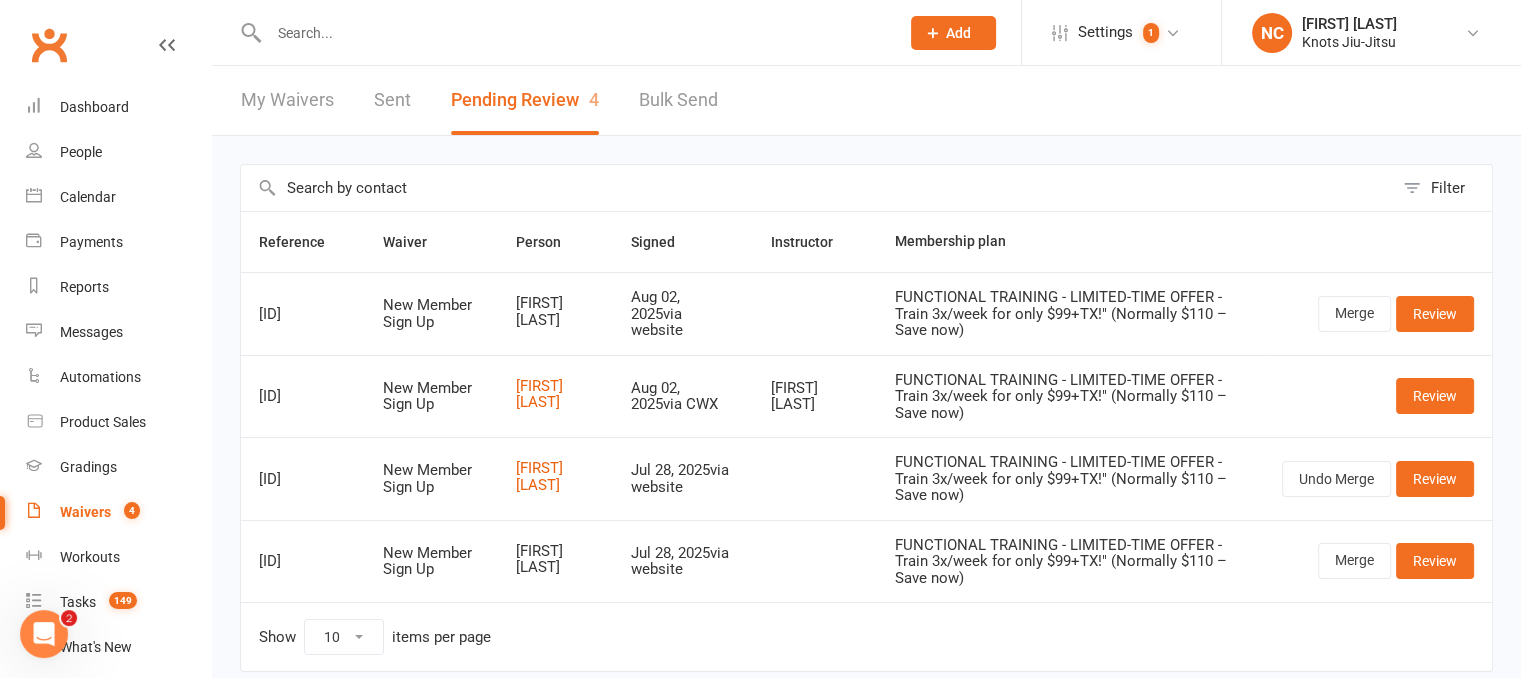 click at bounding box center (574, 33) 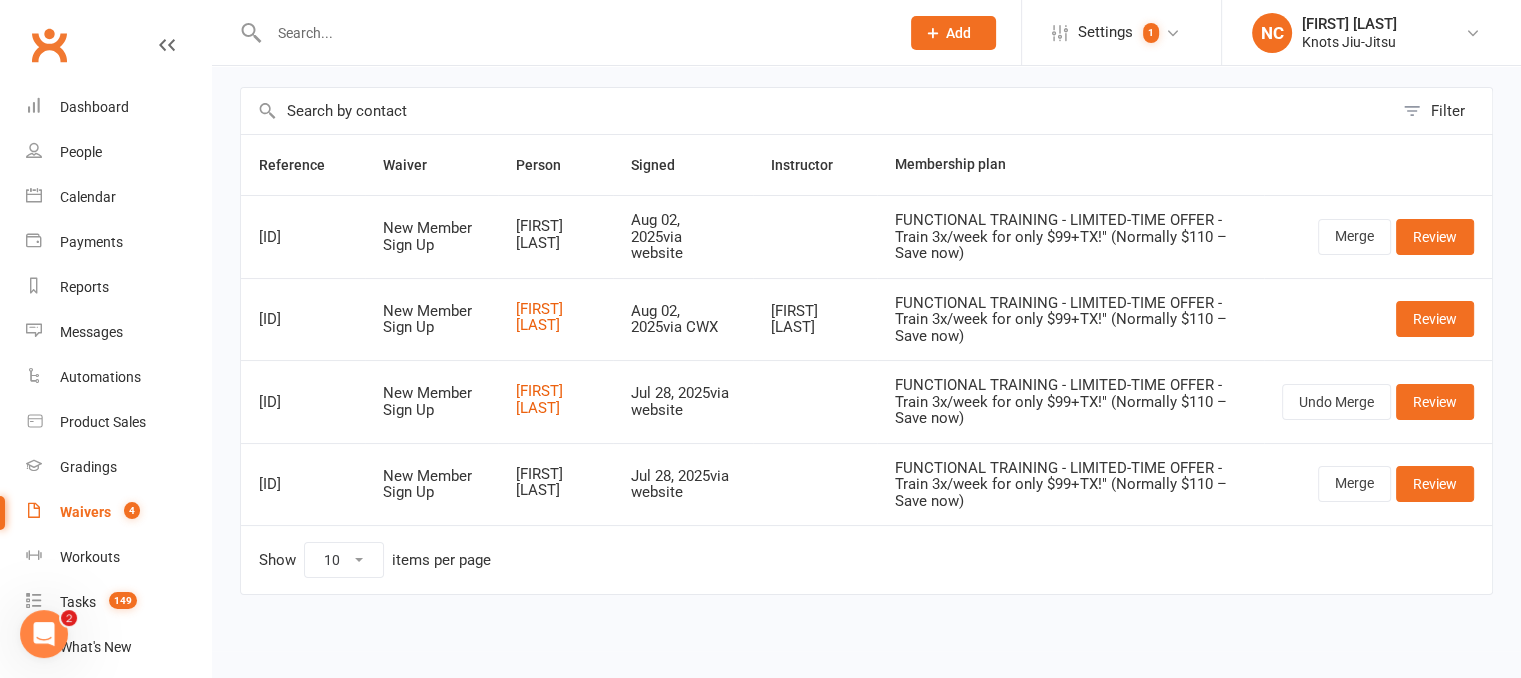scroll, scrollTop: 0, scrollLeft: 0, axis: both 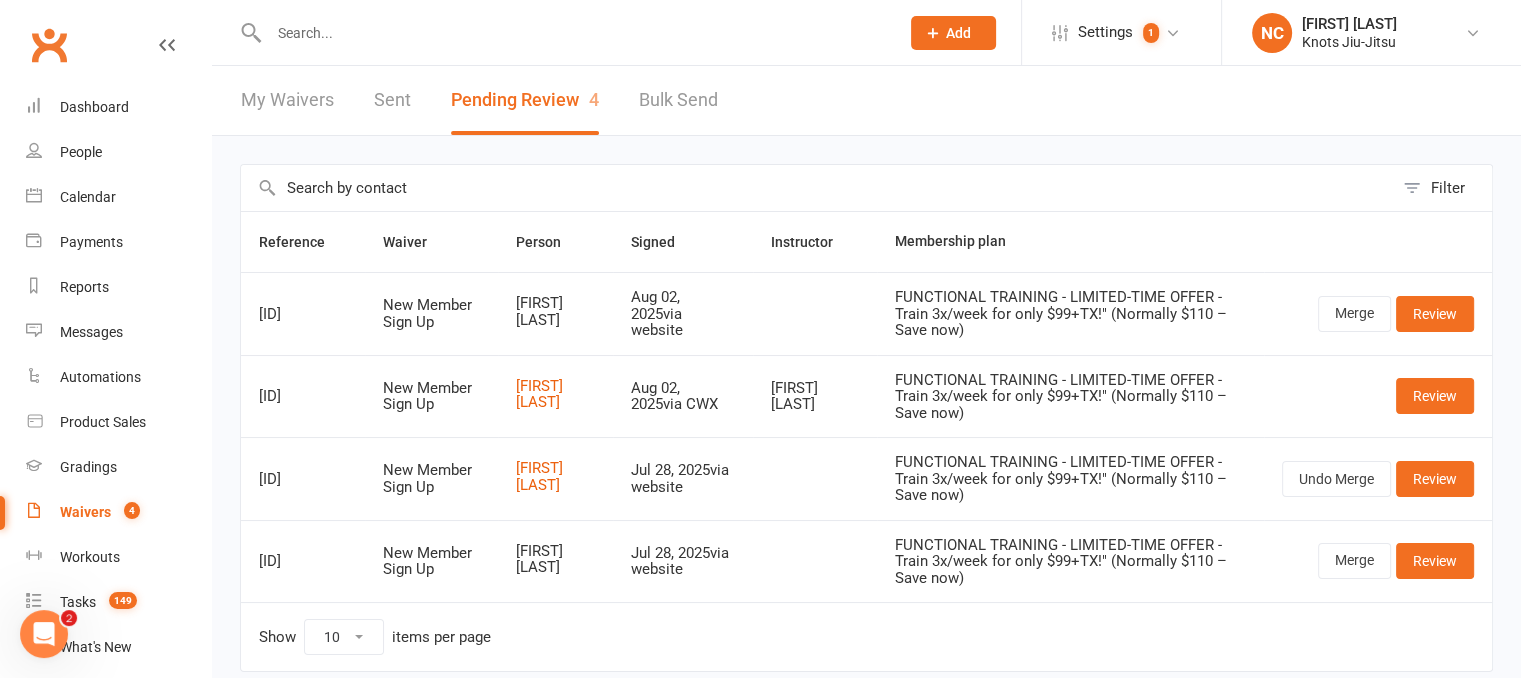 click on "4" at bounding box center (127, 512) 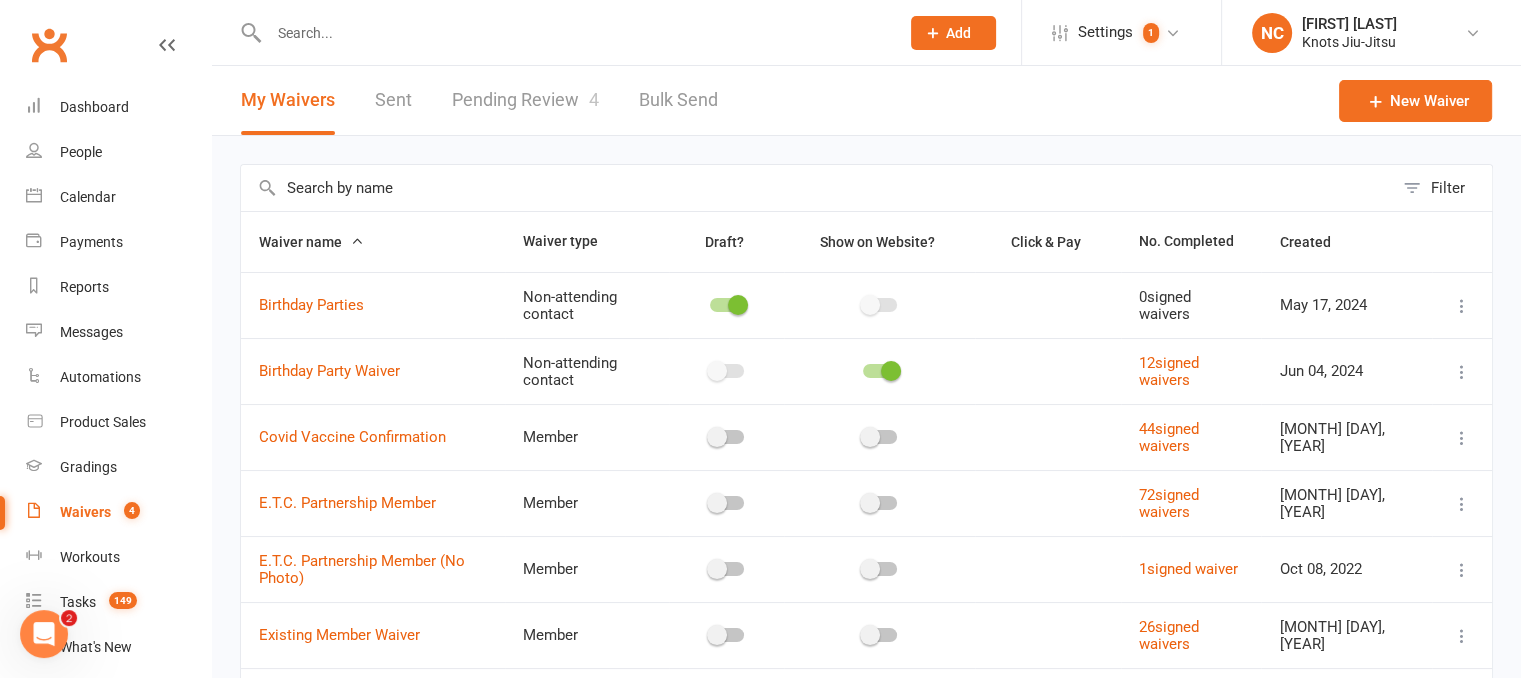 click on "Pending Review 4" at bounding box center (525, 100) 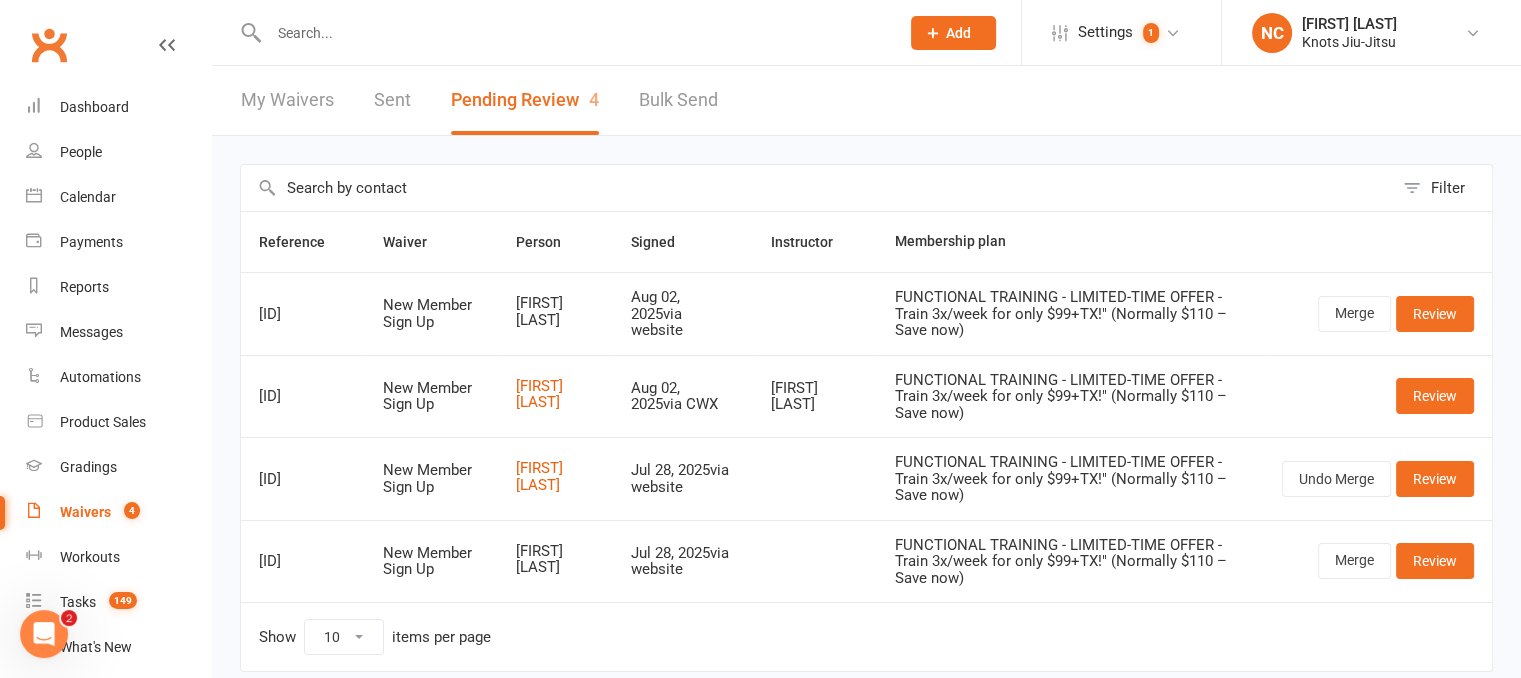 click 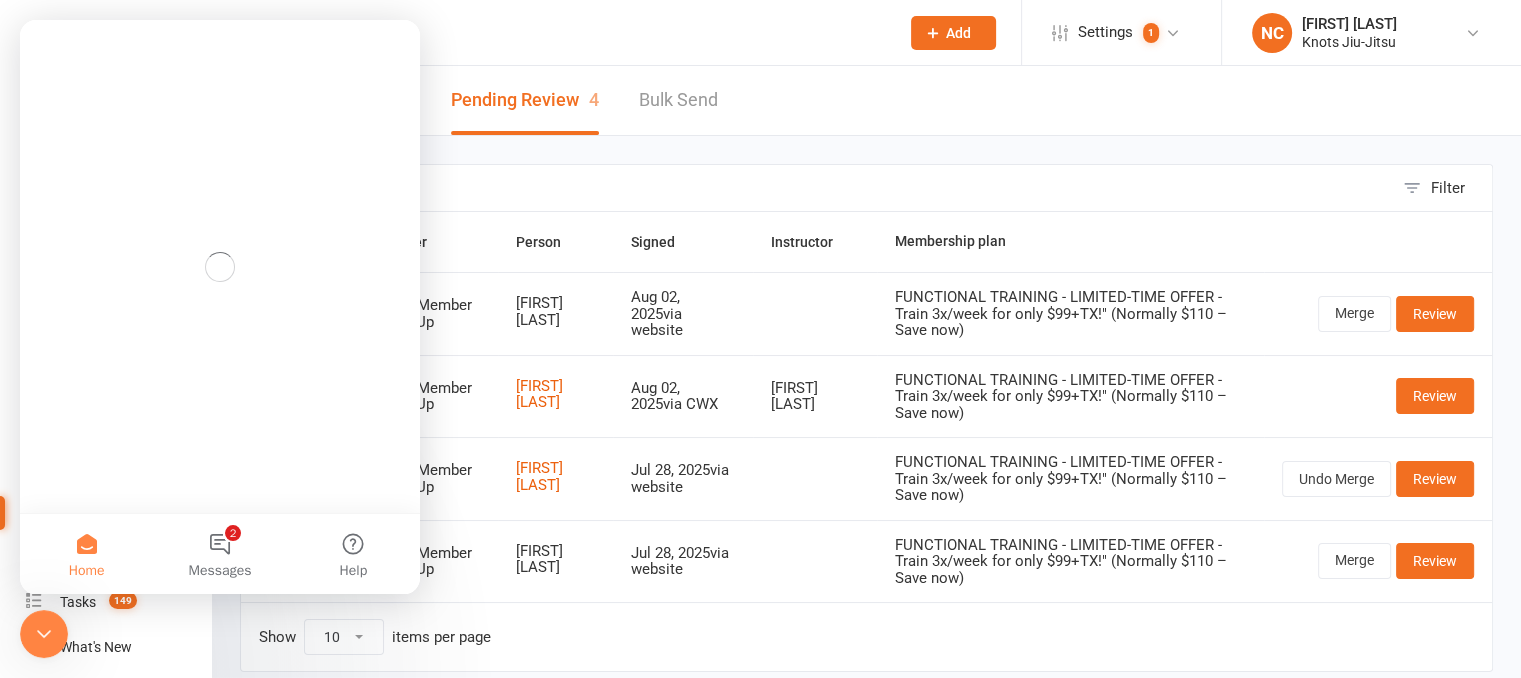 scroll, scrollTop: 0, scrollLeft: 0, axis: both 